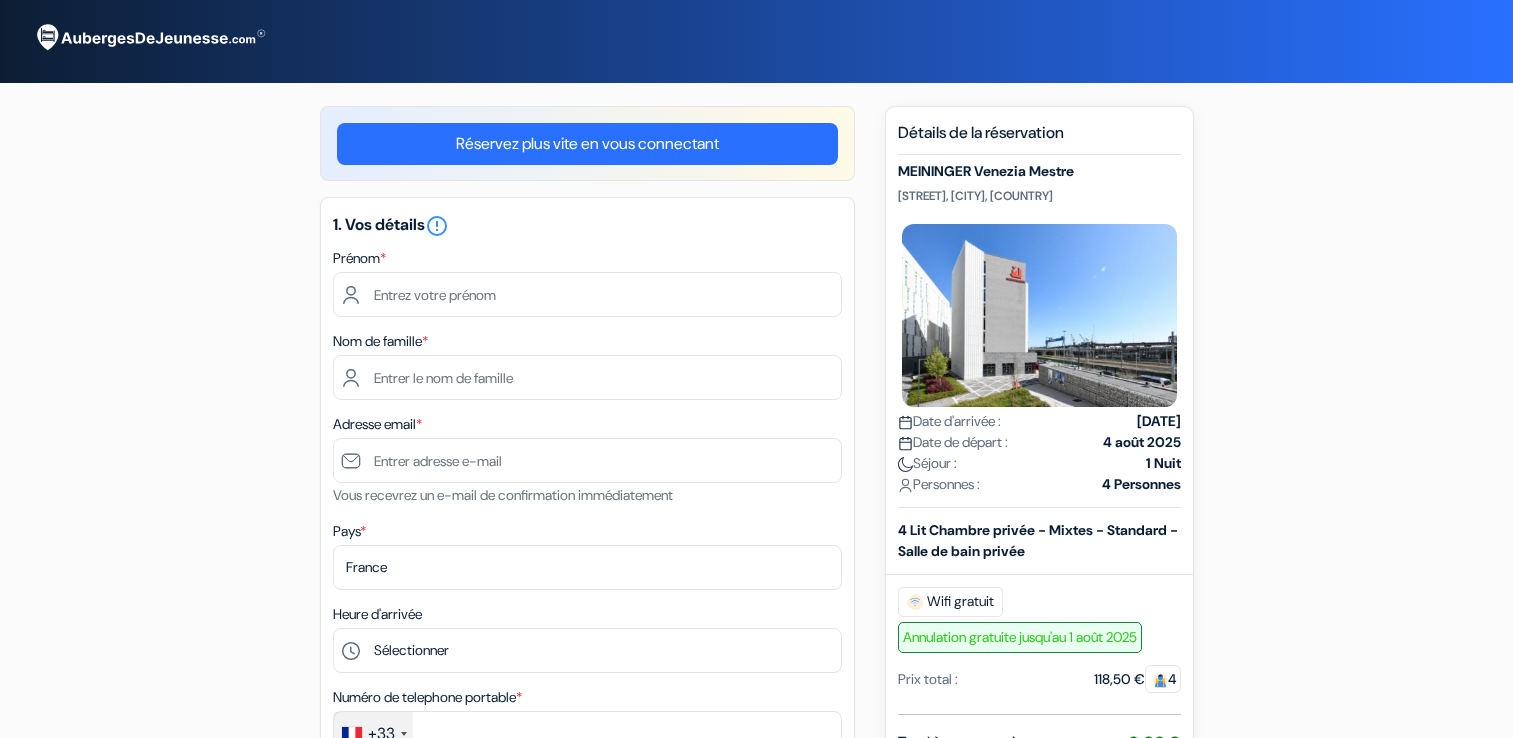 scroll, scrollTop: 0, scrollLeft: 0, axis: both 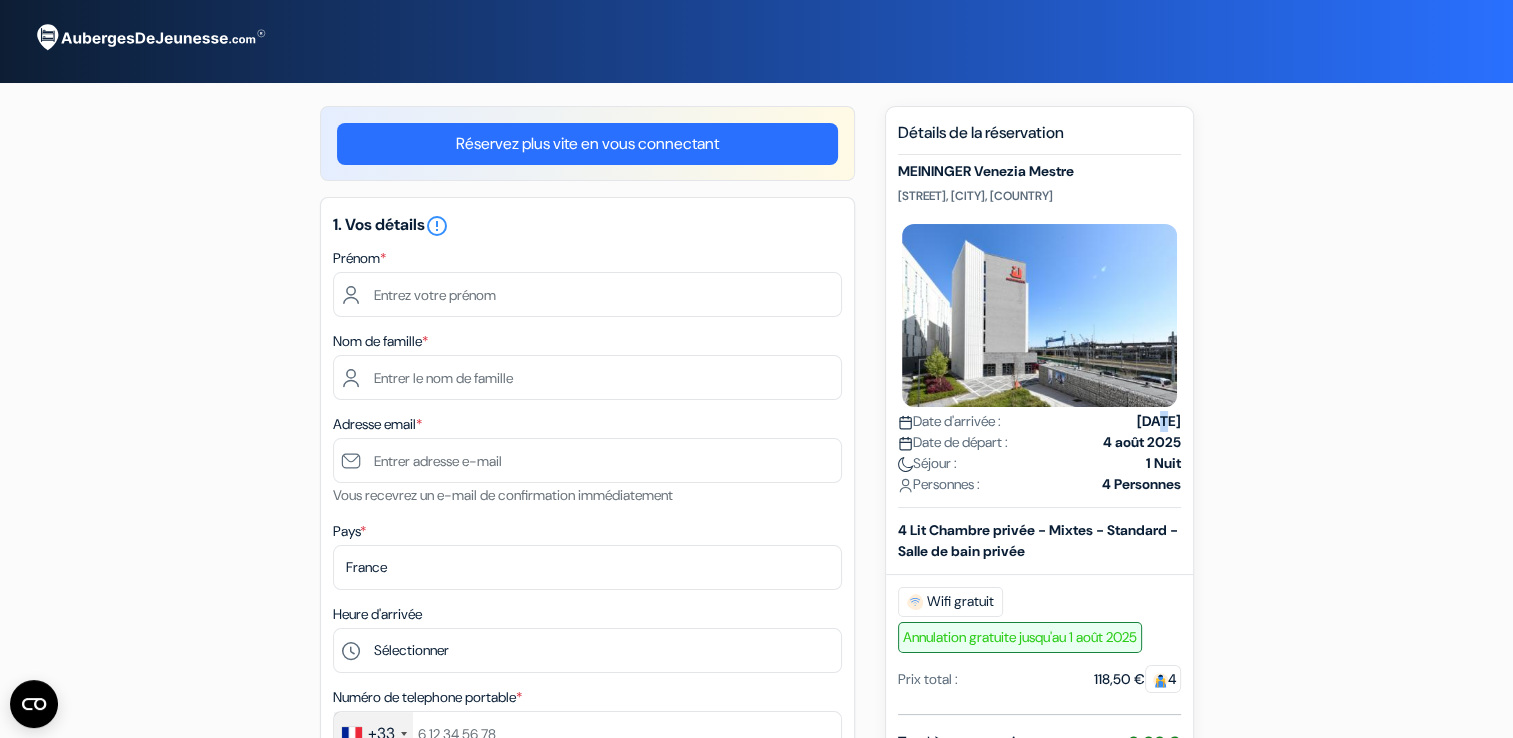click on "3 août 2025" at bounding box center (1159, 421) 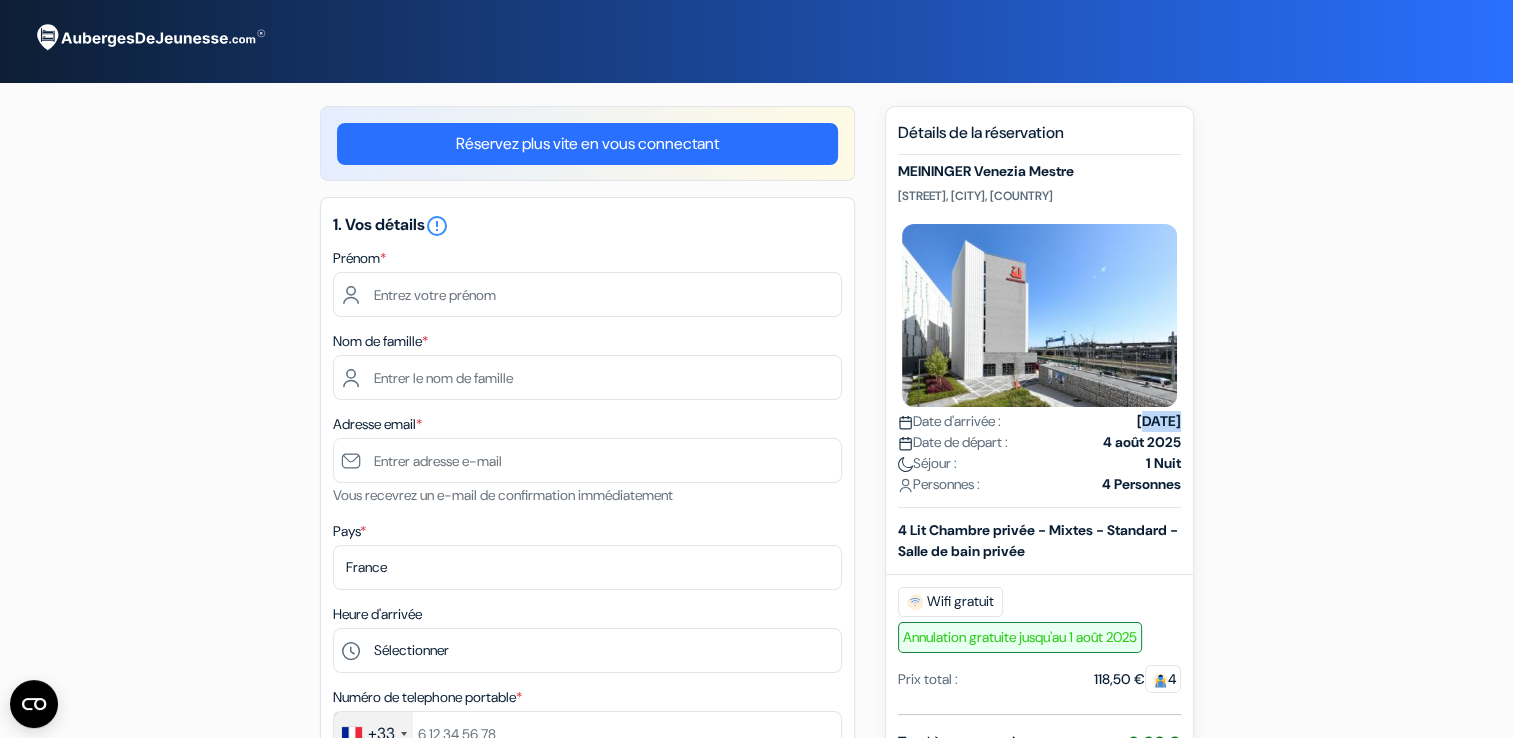 click on "3 août 2025" at bounding box center [1159, 421] 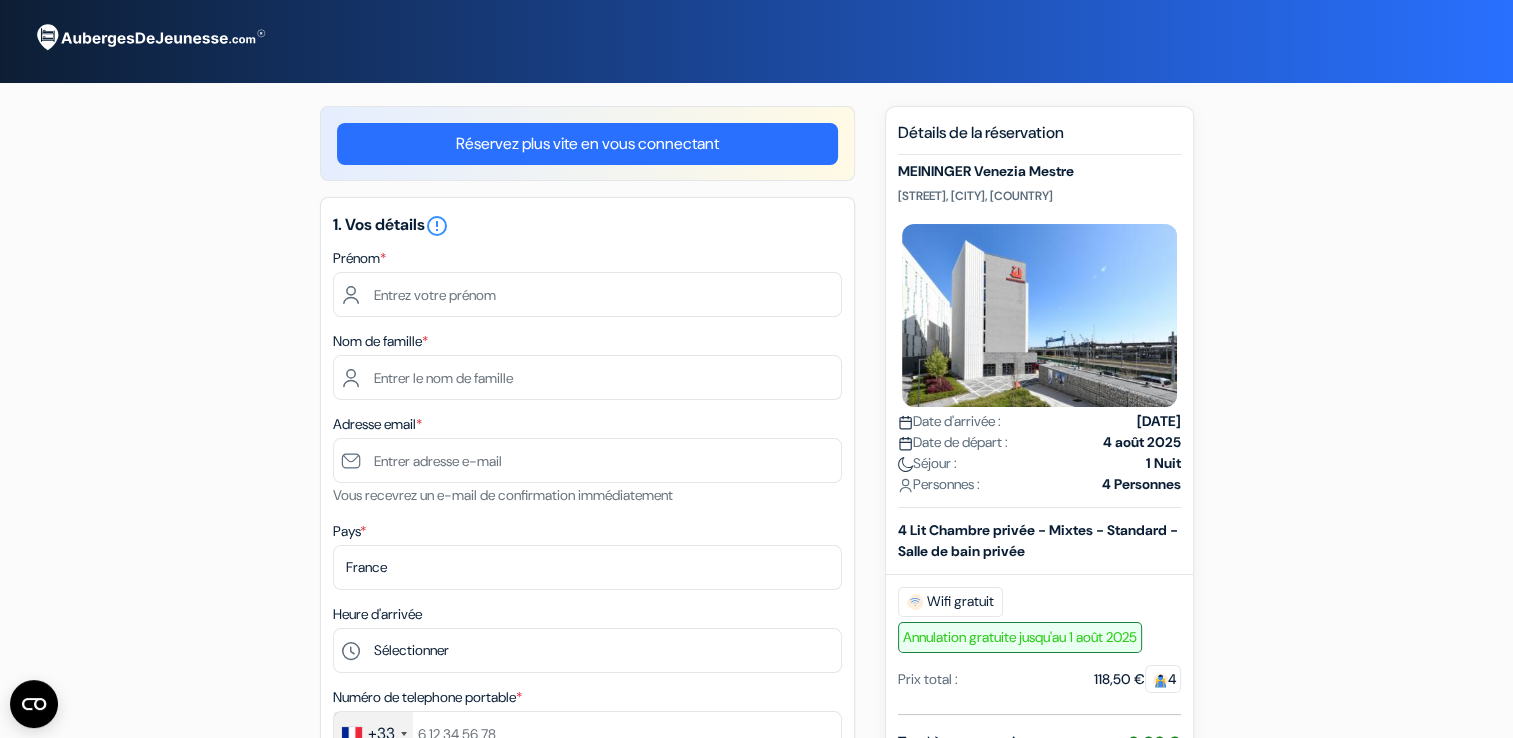 drag, startPoint x: 1112, startPoint y: 426, endPoint x: 1126, endPoint y: 438, distance: 18.439089 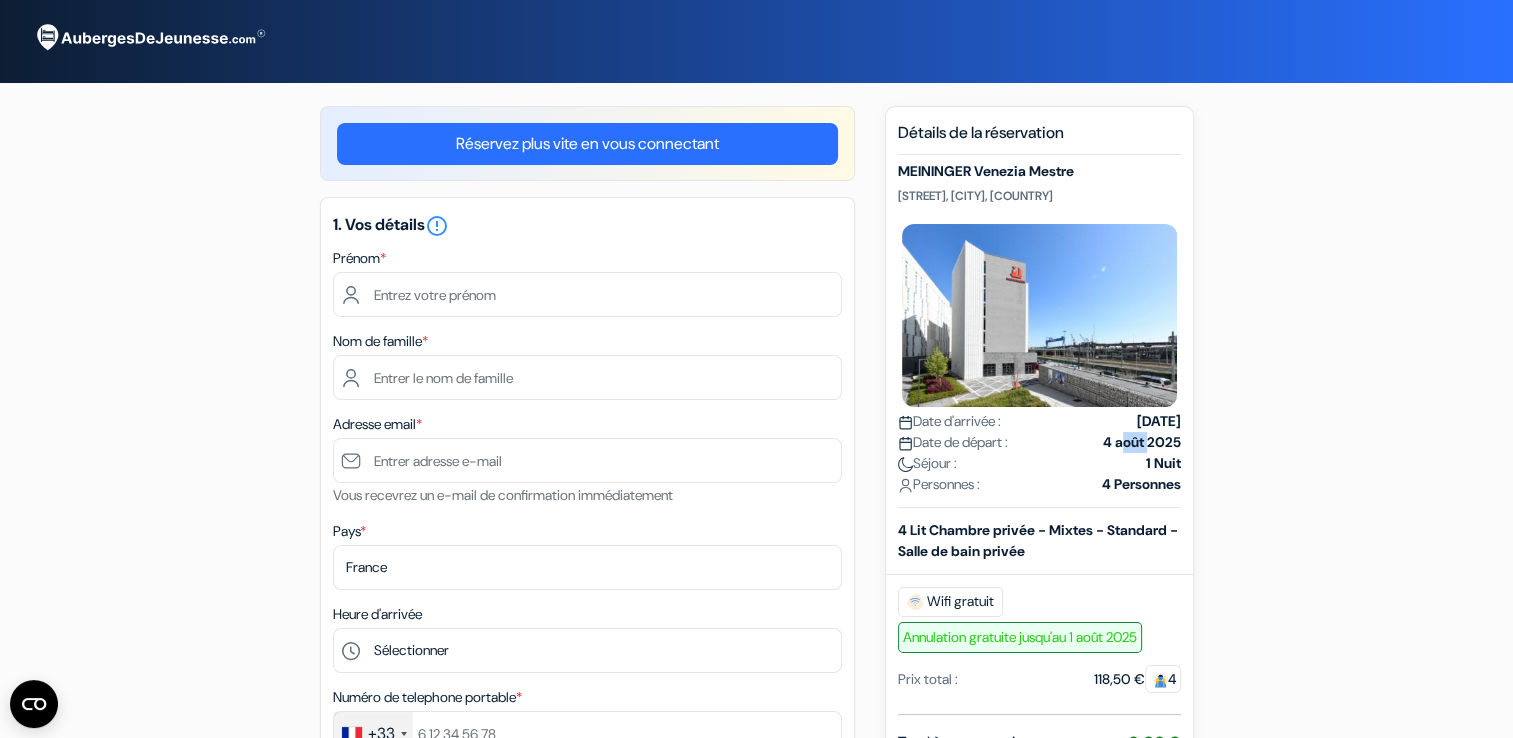 click on "4 août 2025" at bounding box center [1142, 442] 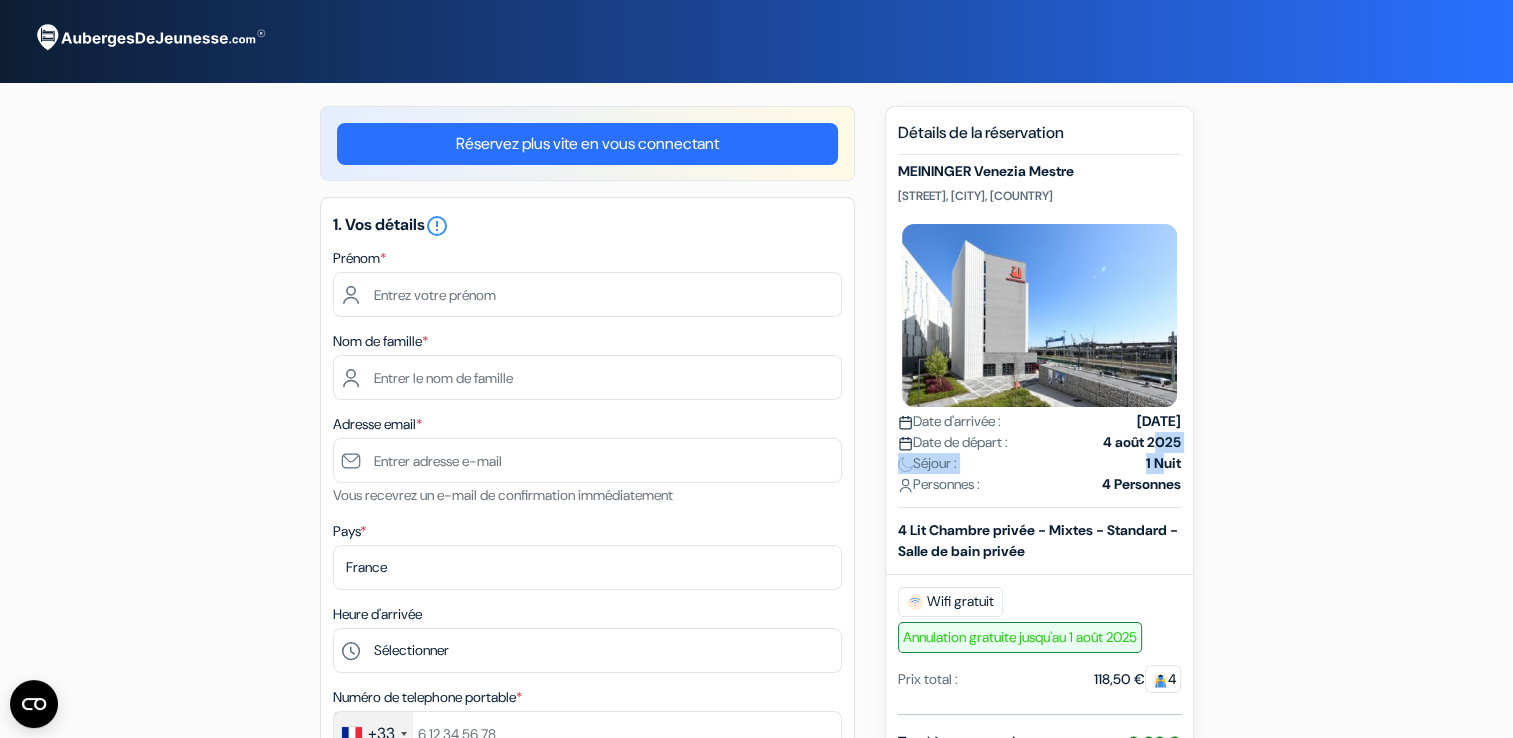 drag, startPoint x: 1126, startPoint y: 438, endPoint x: 1146, endPoint y: 452, distance: 24.41311 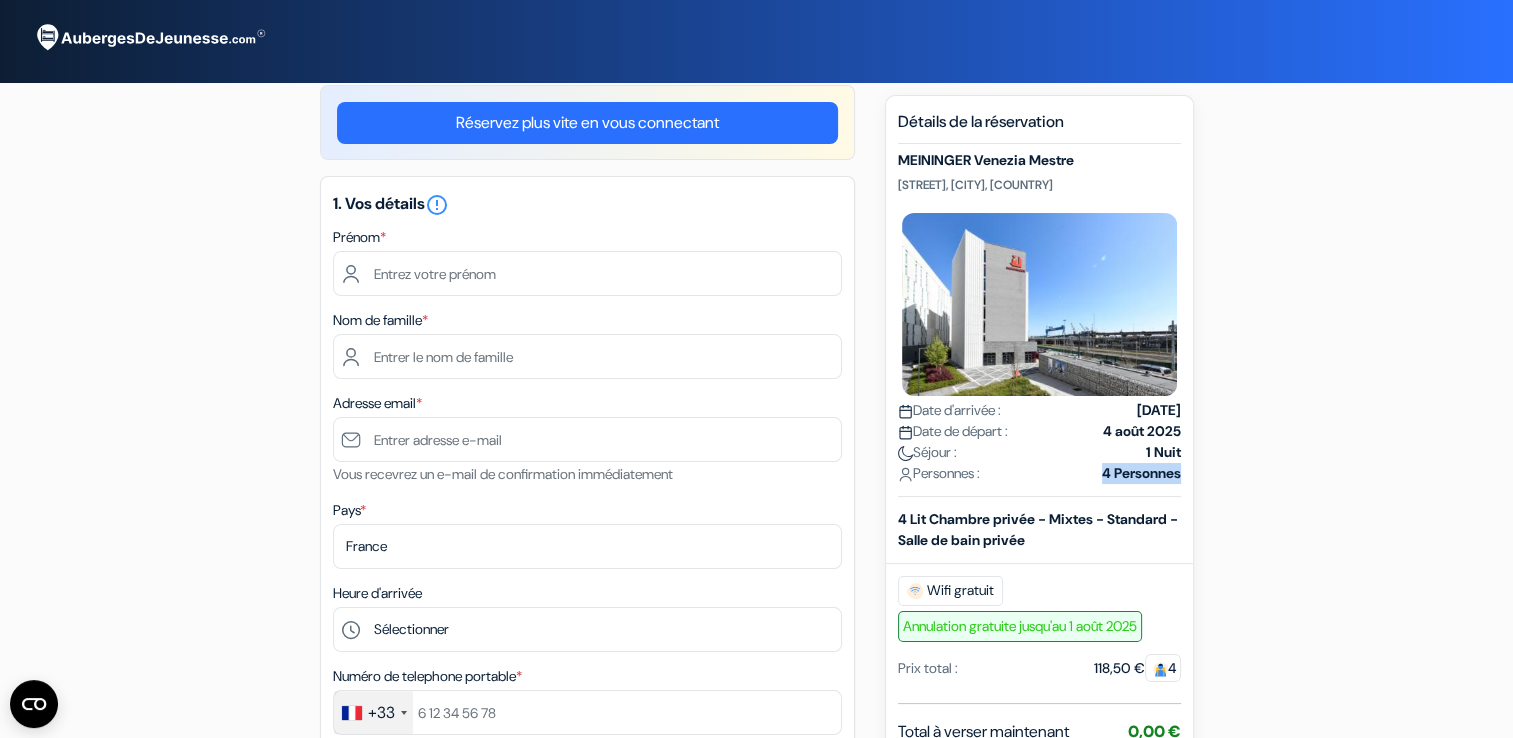 scroll, scrollTop: 20, scrollLeft: 0, axis: vertical 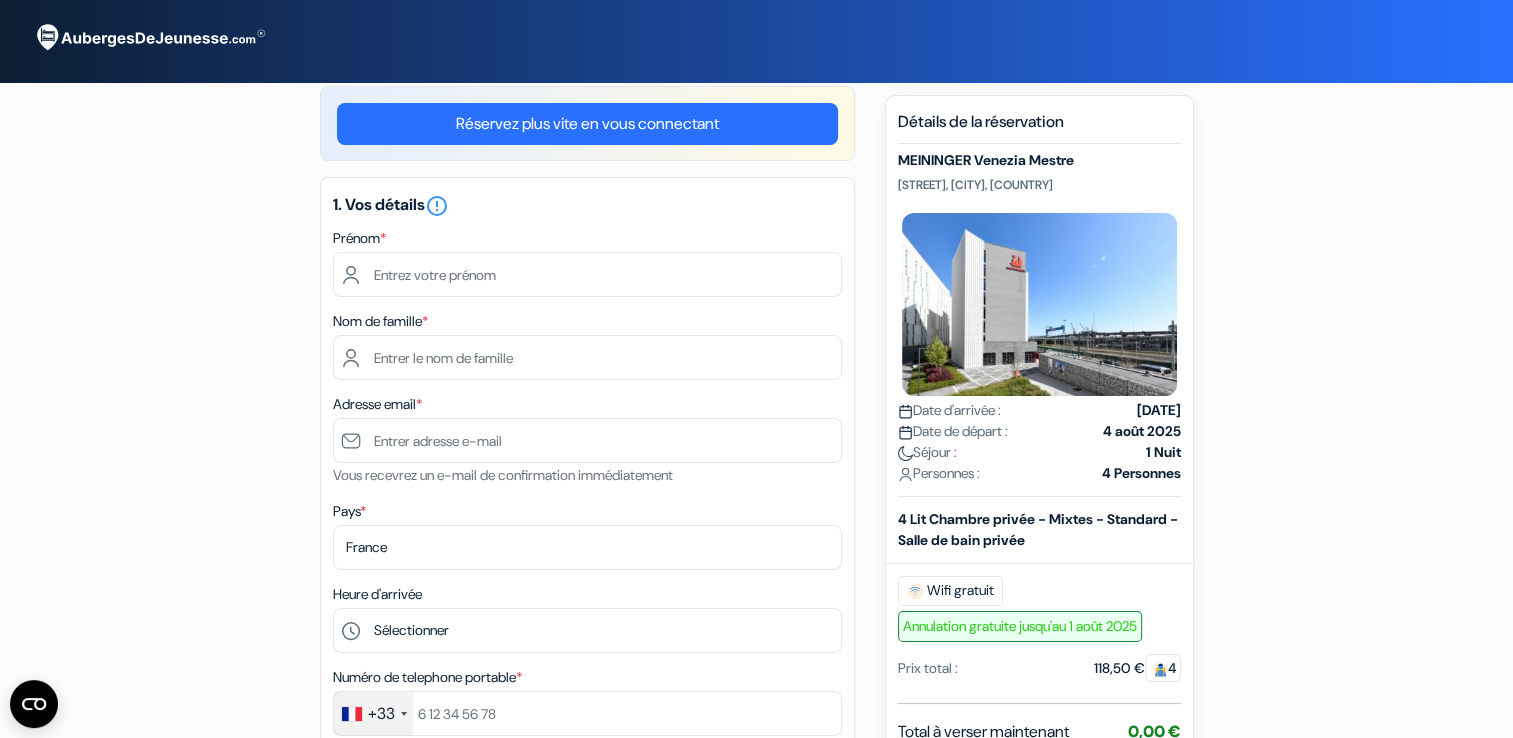 click on "Prénom  *" at bounding box center [587, 261] 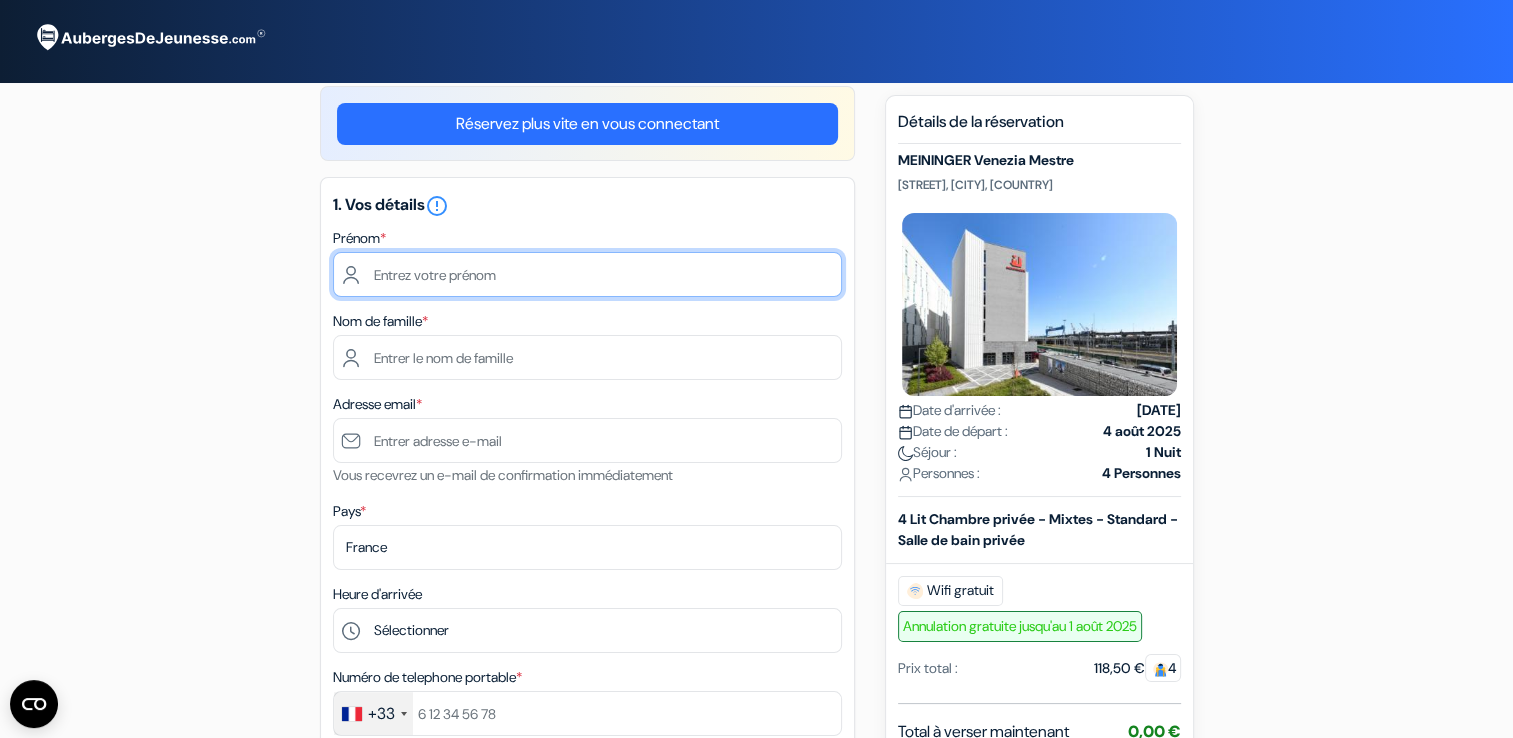 click at bounding box center (587, 274) 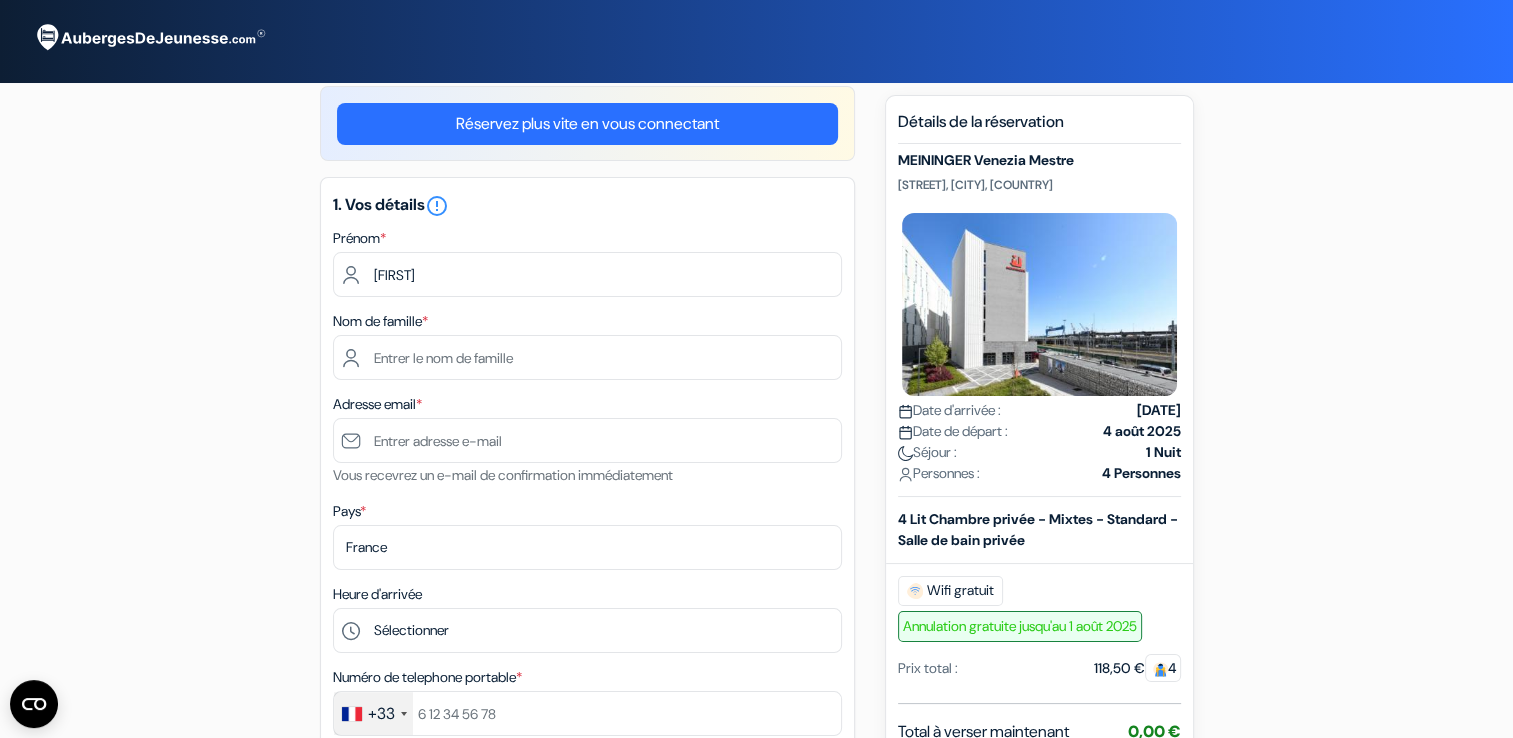 type on "GASPARD" 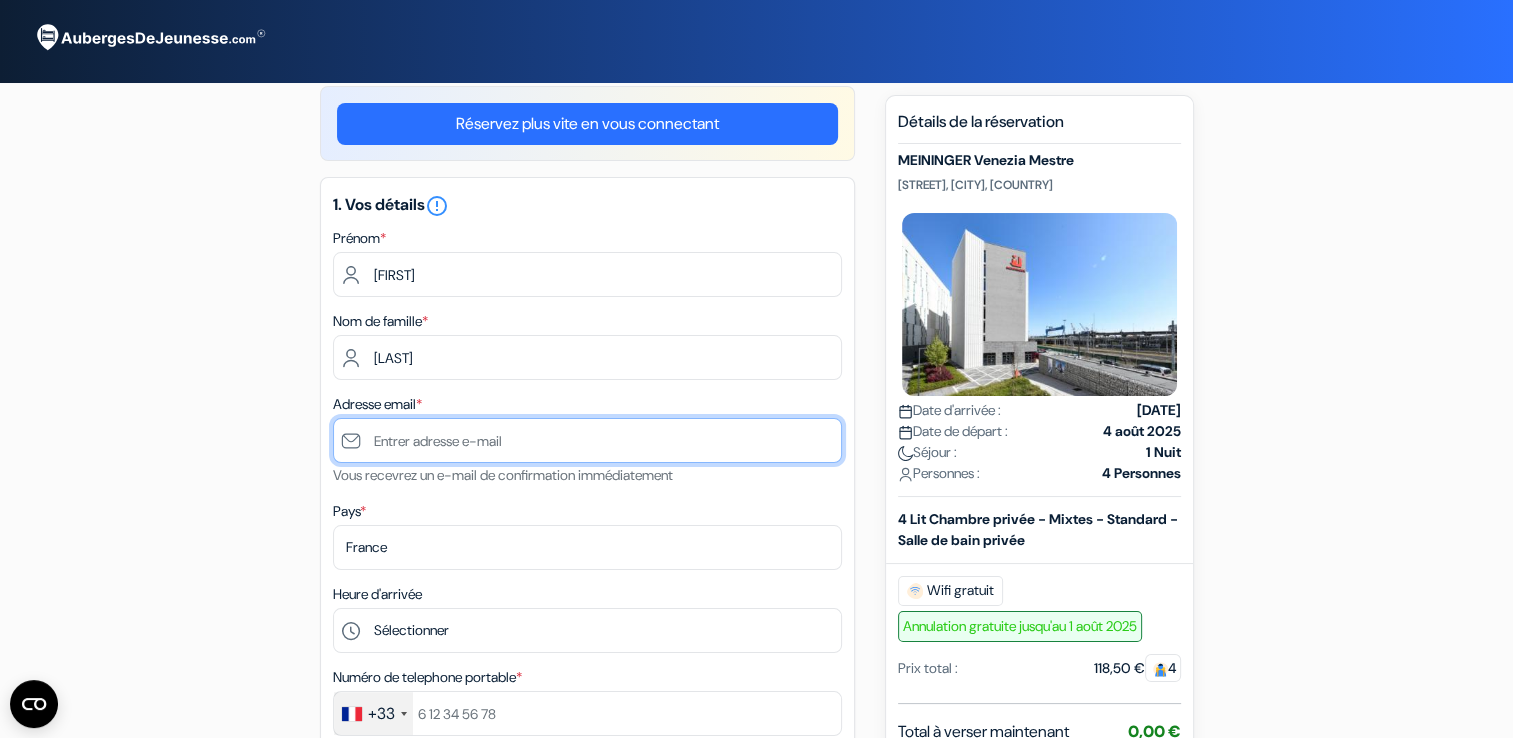 type on "[USERNAME]@[example.com]" 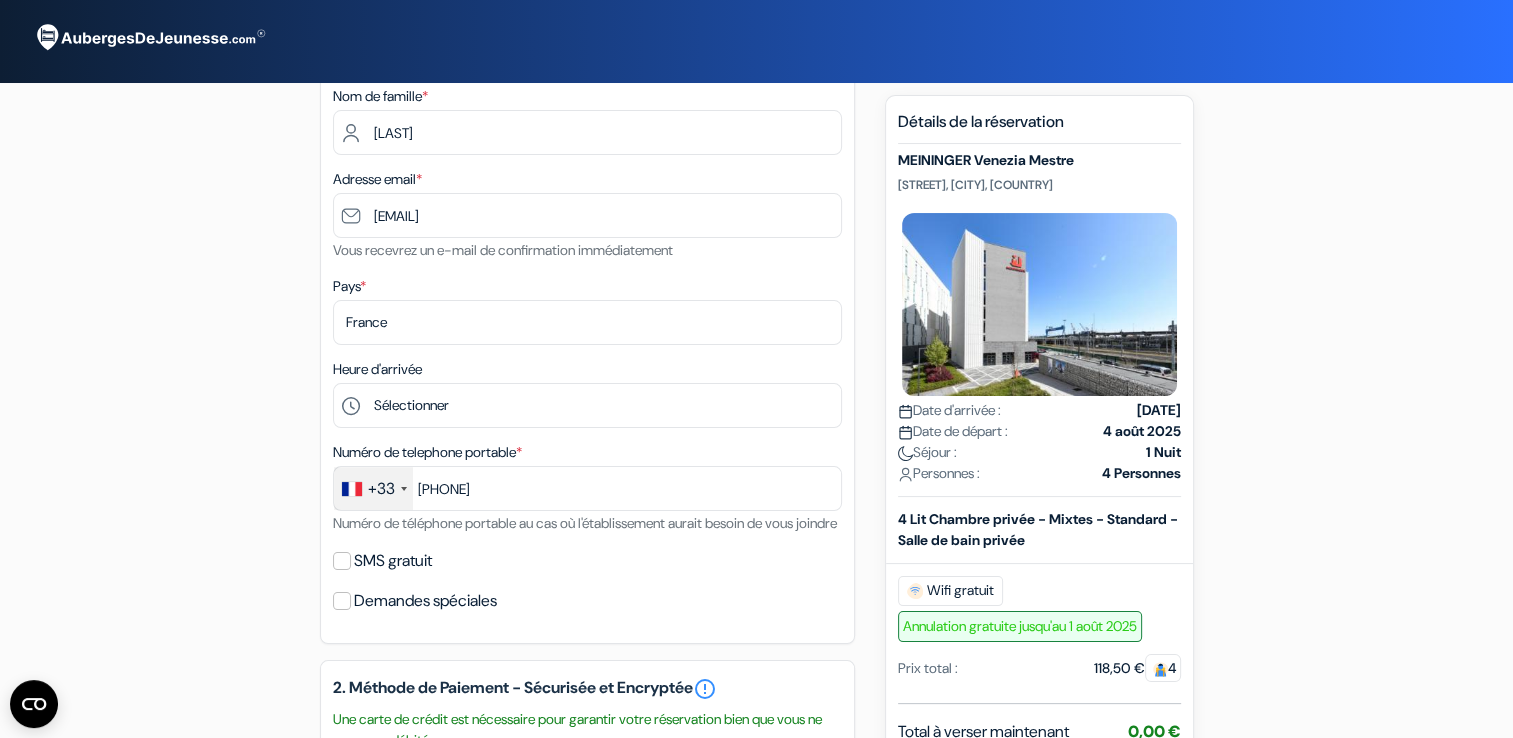 scroll, scrollTop: 260, scrollLeft: 0, axis: vertical 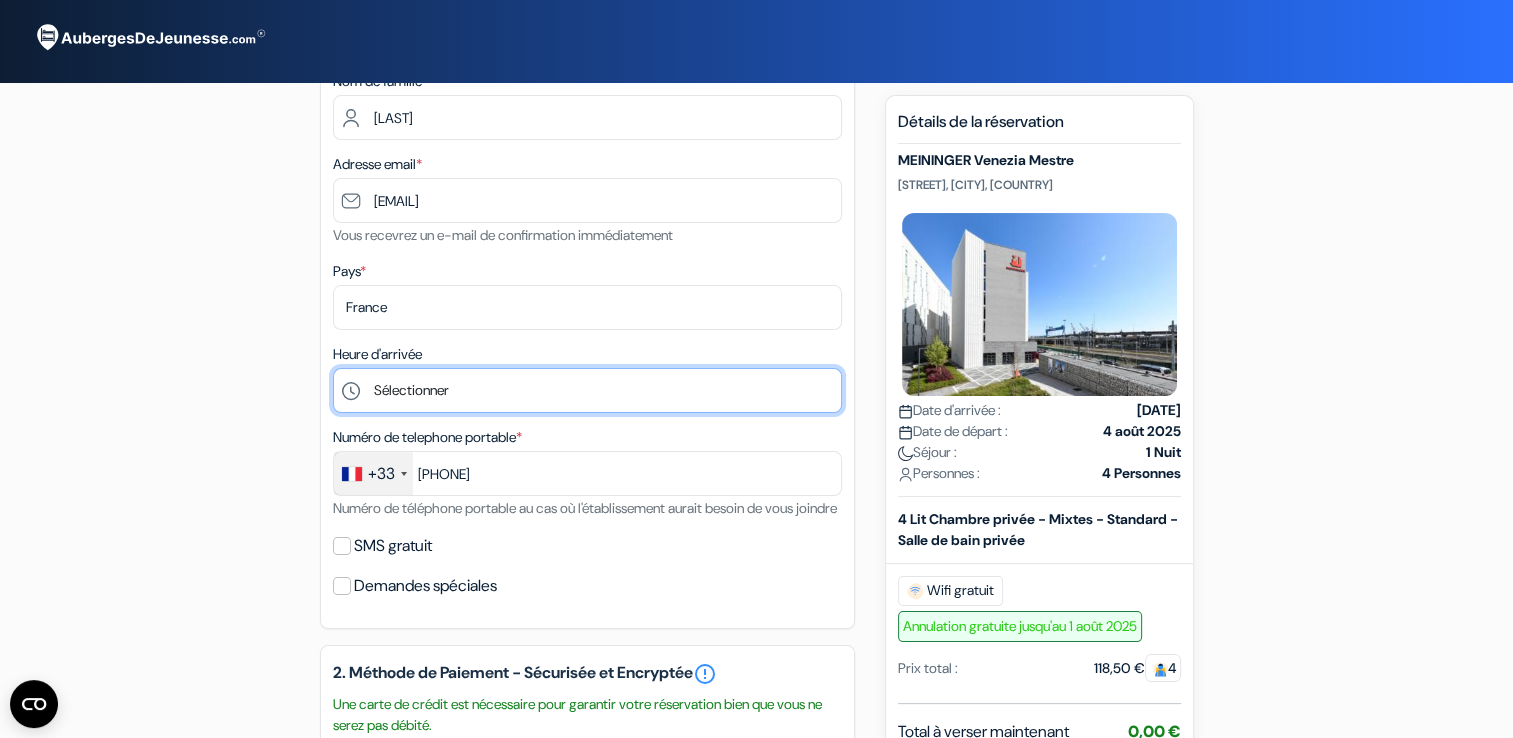 click on "Sélectionner
1:00
2:00
3:00
4:00
5:00
6:00
7:00
8:00
9:00
10:00
11:00
12:00 13:00 14:00 15:00" at bounding box center [587, 390] 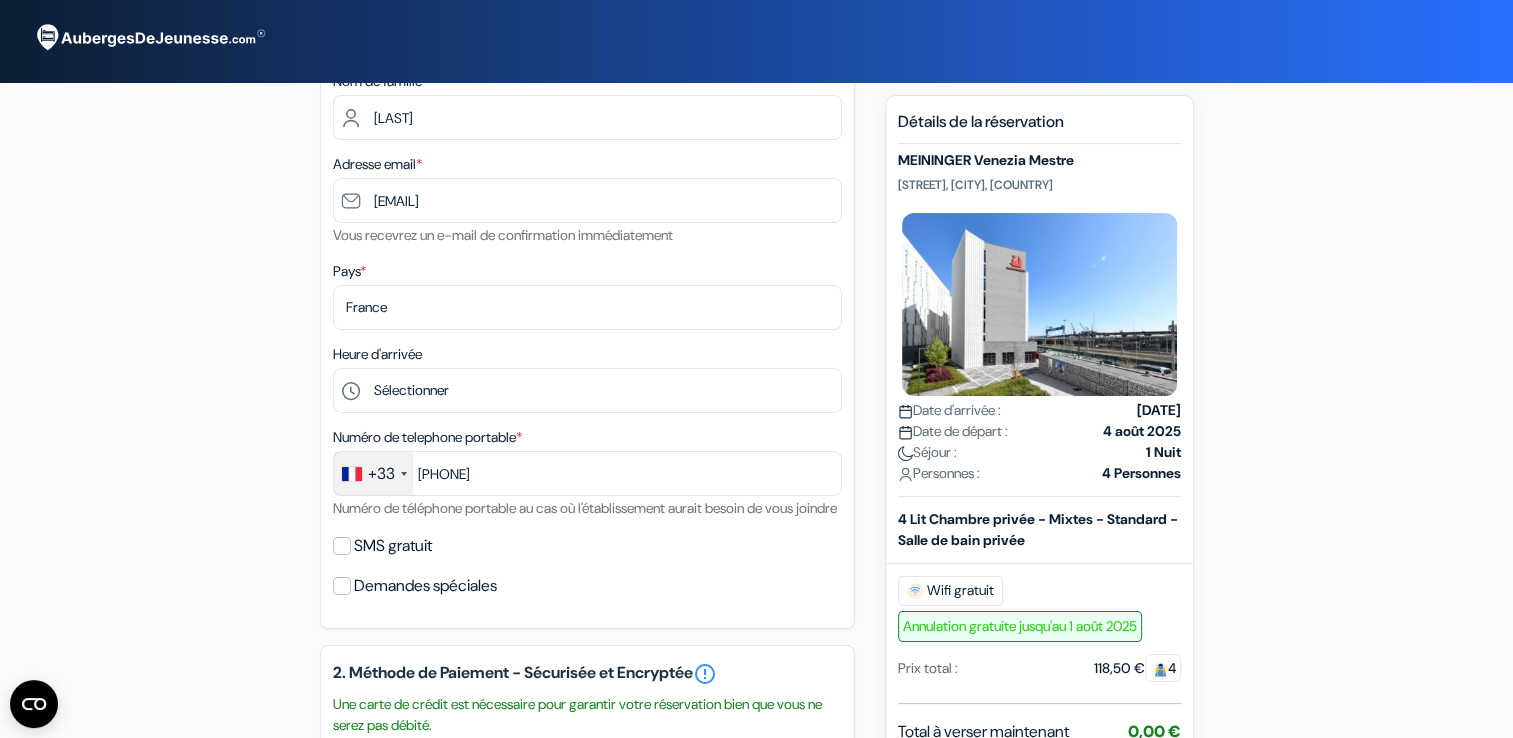click on "Numéro de telephone portable                                     *
+33 France +33 United Kingdom +44 Germany (Deutschland) +49 Spain (España) +34 Italy (Italia) +39 United States +1 Afghanistan (‫افغانستان‬‎) +93 Albania (Shqipëri) +355 Algeria (‫الجزائر‬‎) +213 American Samoa +1 Andorra +376 Angola +244 Anguilla +1 Antigua and Barbuda +1 Argentina +54 Armenia (Հայաստան) +374 Aruba +297 Australia +61 Austria (Österreich) +43 Azerbaijan (Azərbaycan) +994 Bahamas +1 Bahrain (‫البحرين‬‎) +973 Bangladesh (বাংলাদেশ) +880 Barbados +1 Belarus (Беларусь) +375 Belgium (België) +32 Belize +501 Benin (Bénin) +229 Bermuda +1 Bhutan (འབྲུག) +975 Bolivia +591 Bosnia and Herzegovina (Босна и Херцеговина) +387 Botswana +267 Brazil (Brasil) +55 British Indian Ocean Territory +246 British Virgin Islands +1 Brunei +673 Bulgaria (България) +359 Burkina Faso" at bounding box center [587, 472] 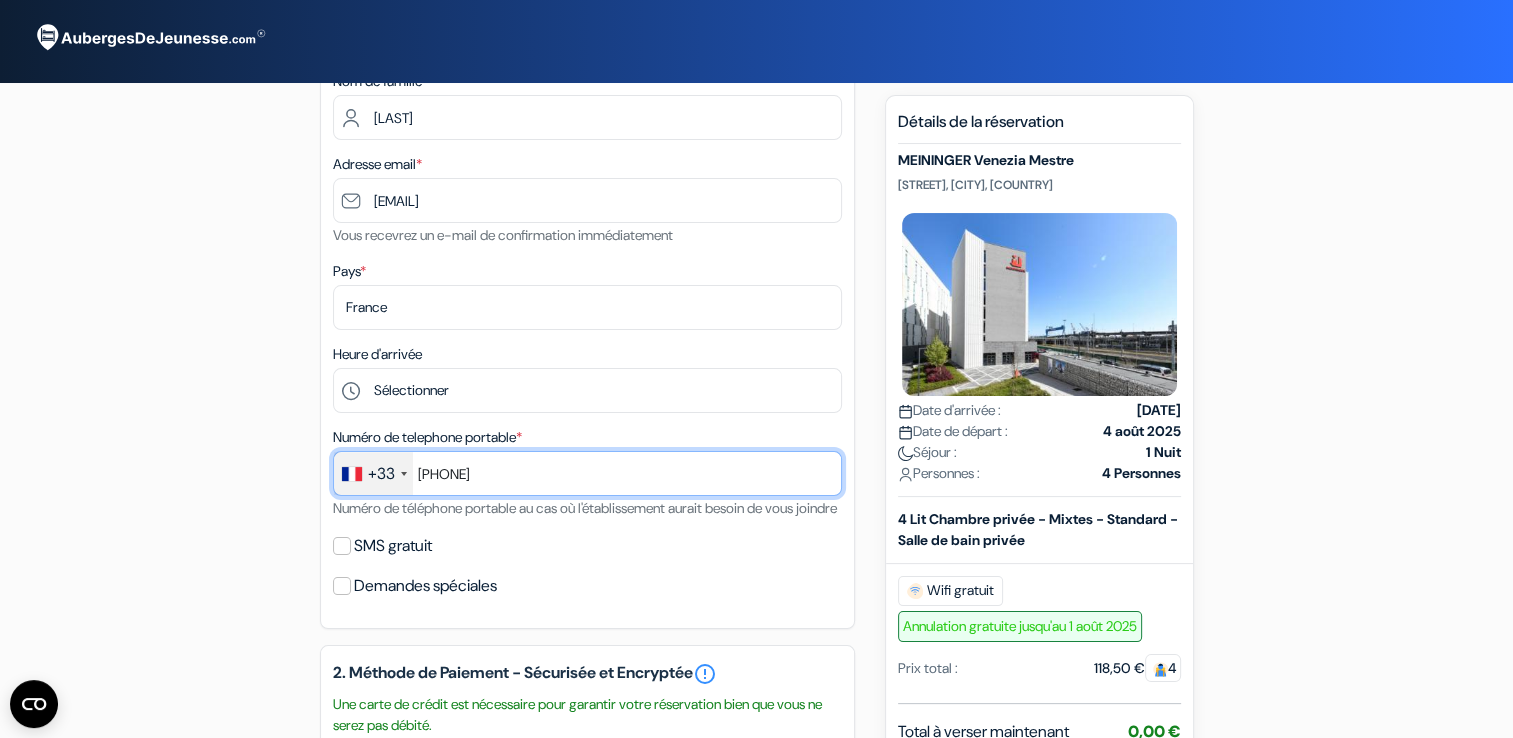 click on "0687011039" at bounding box center (587, 473) 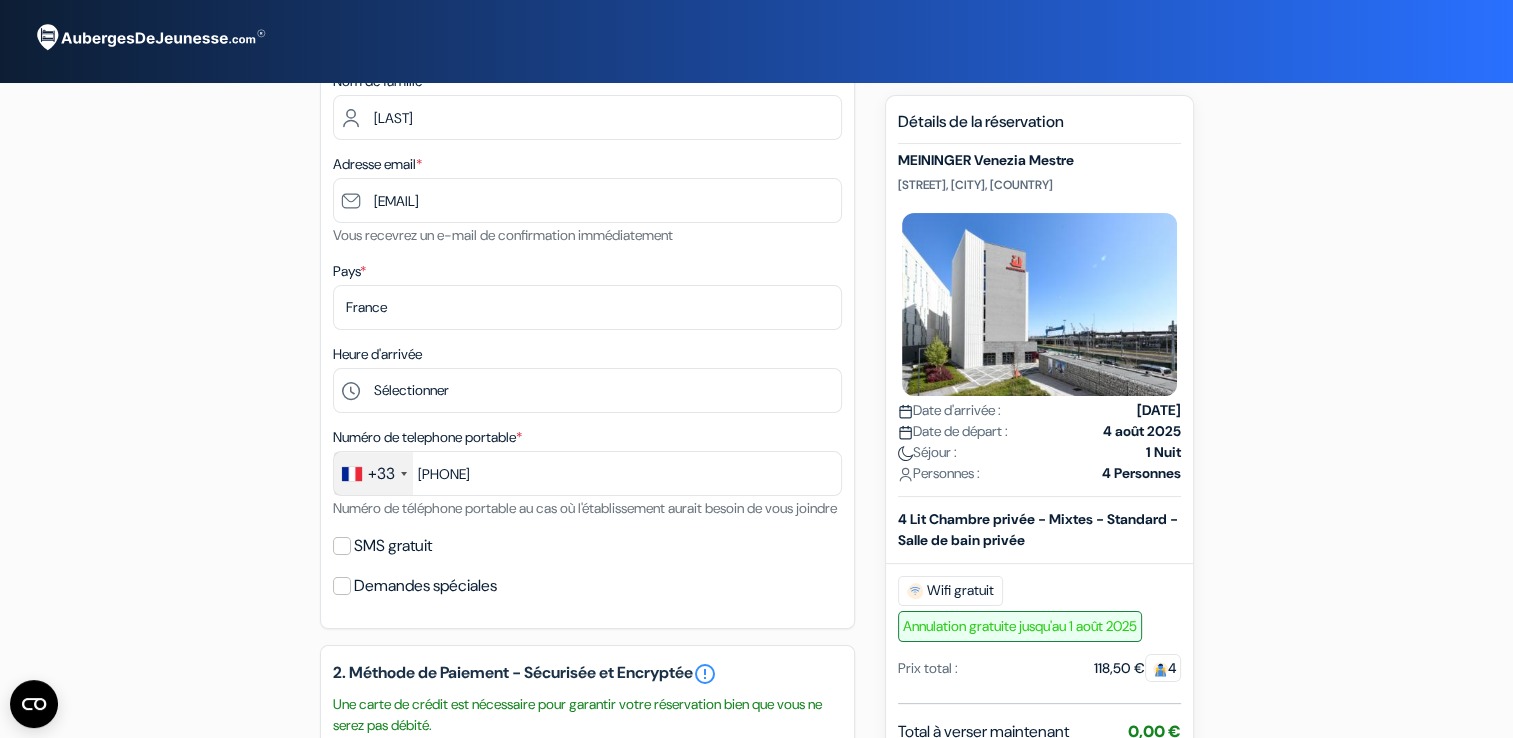 click on "Numéro de téléphone portable au cas où l'établissement aurait besoin de vous joindre" at bounding box center (585, 508) 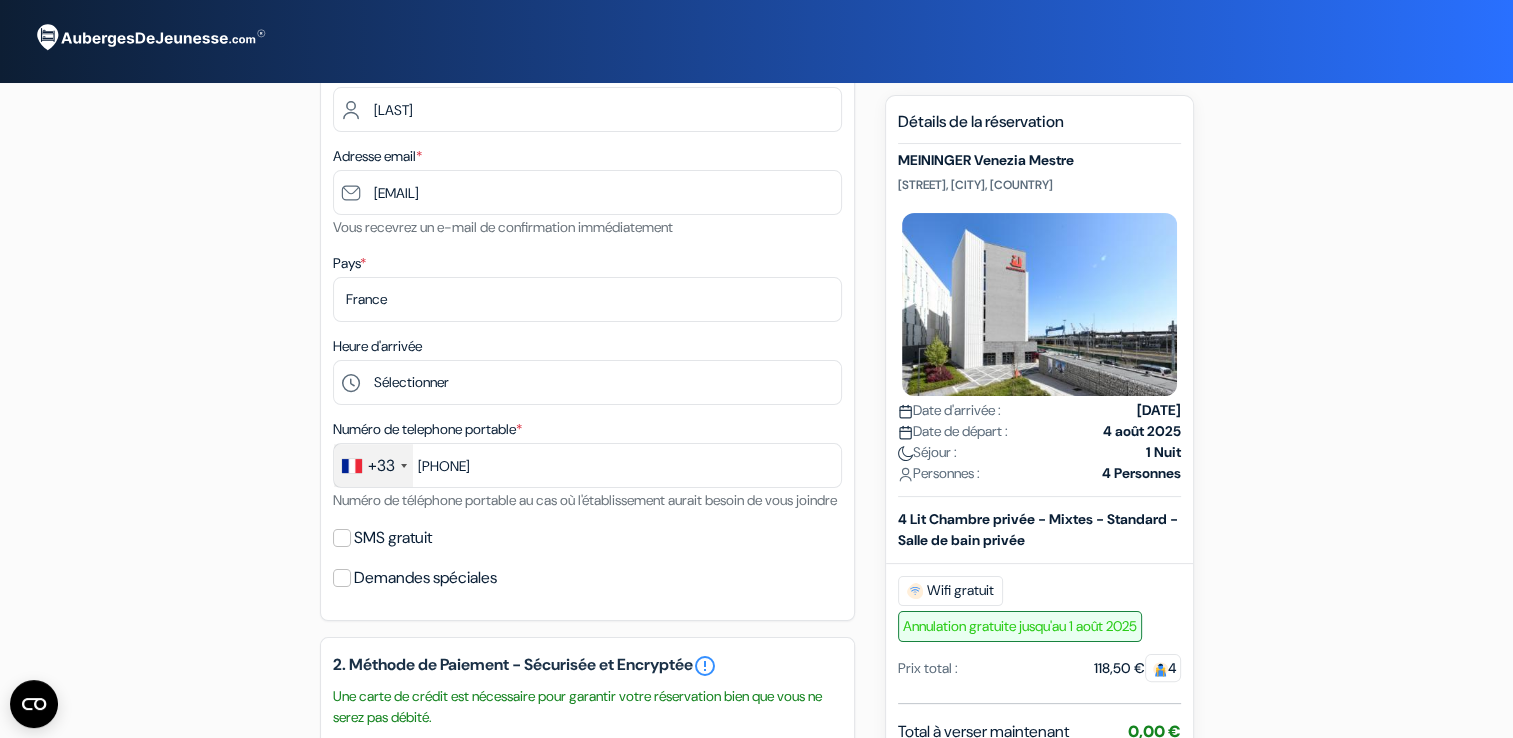 scroll, scrollTop: 272, scrollLeft: 0, axis: vertical 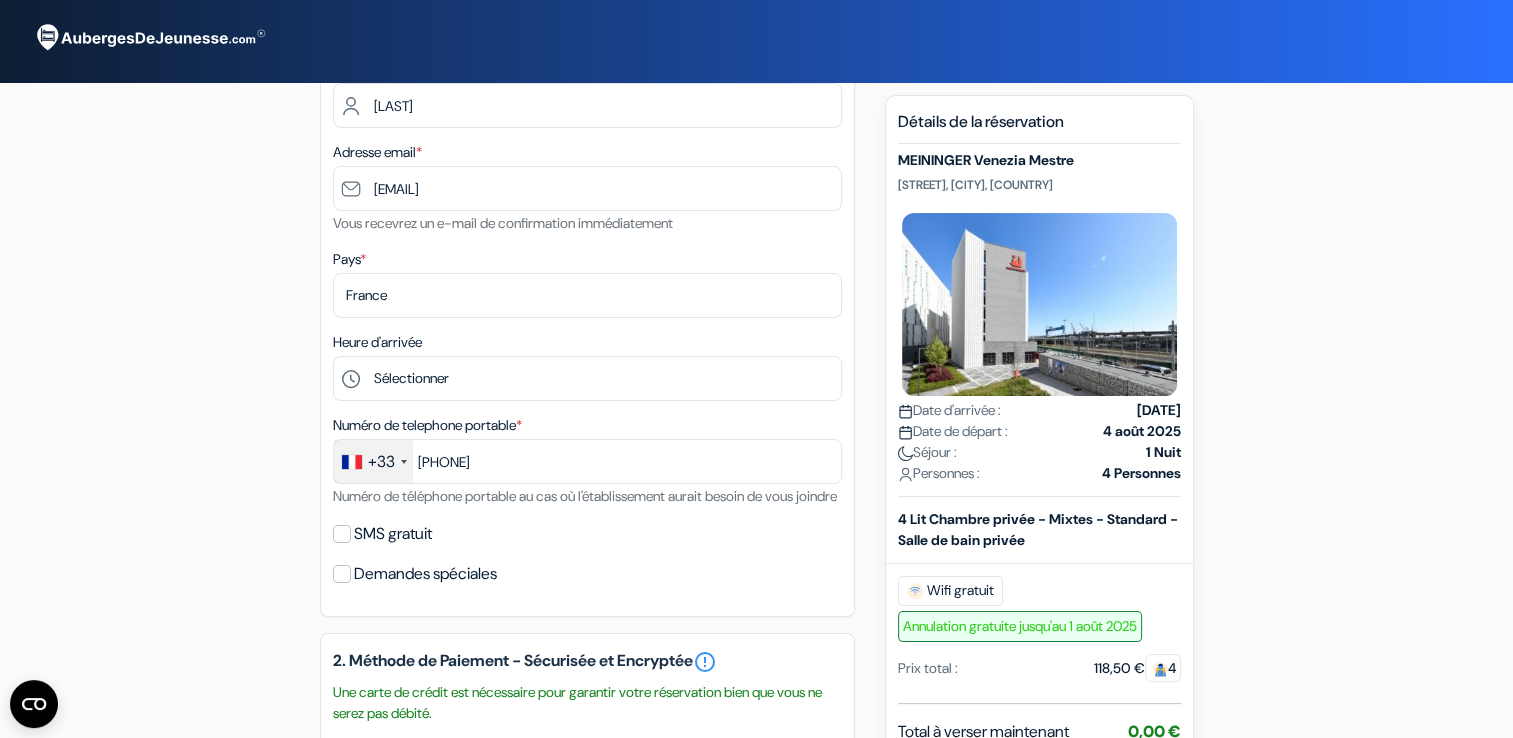 click on "SMS gratuit" at bounding box center [393, 534] 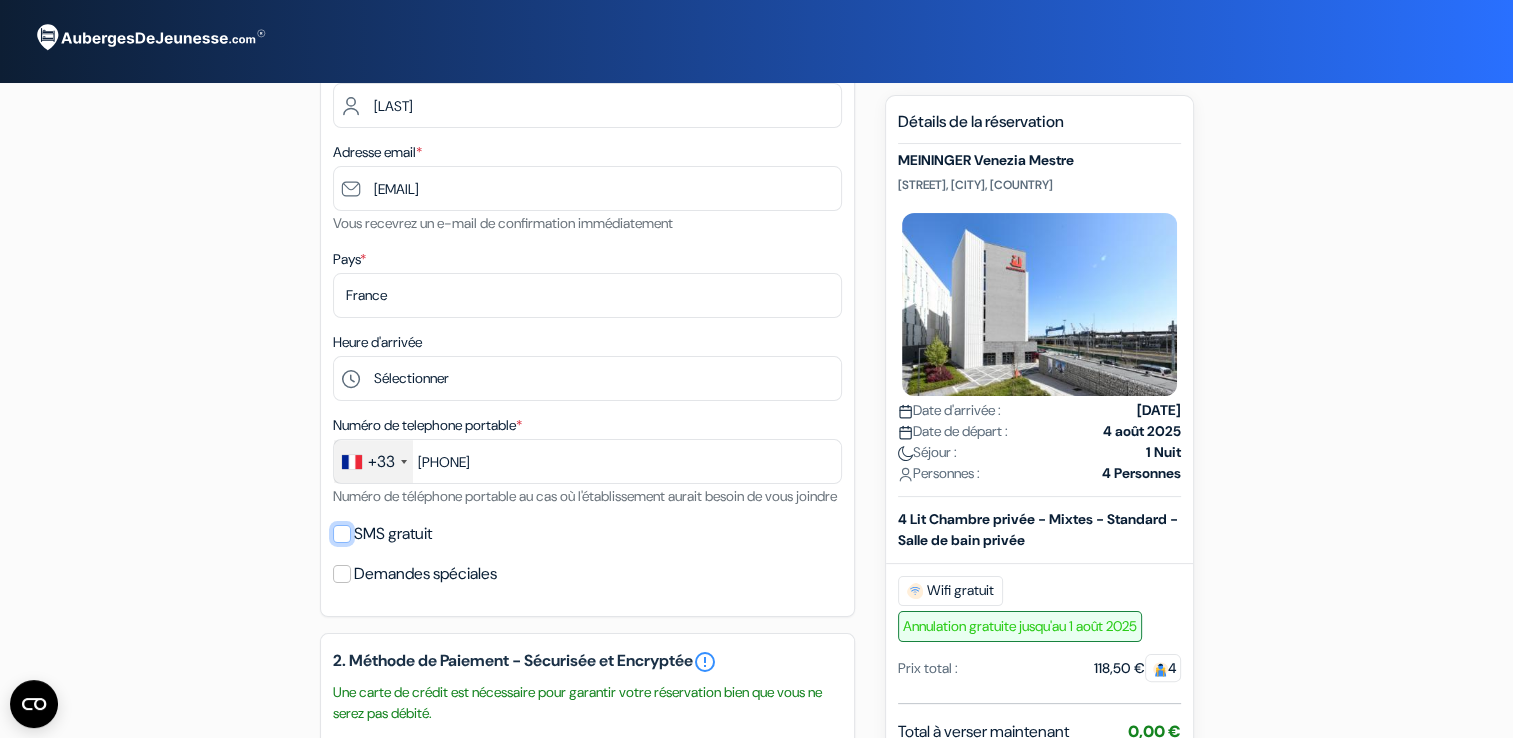 click on "SMS gratuit" at bounding box center (342, 534) 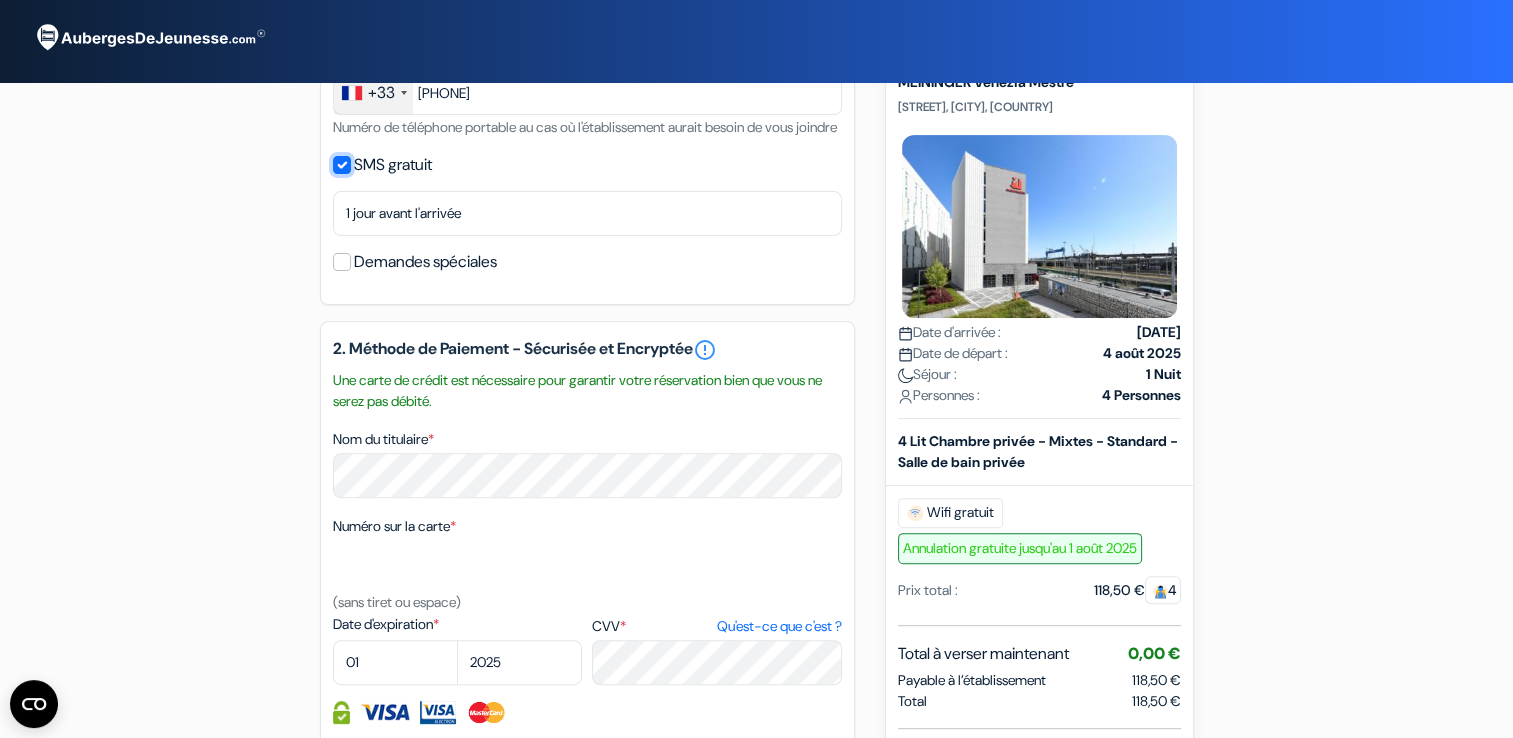 scroll, scrollTop: 644, scrollLeft: 0, axis: vertical 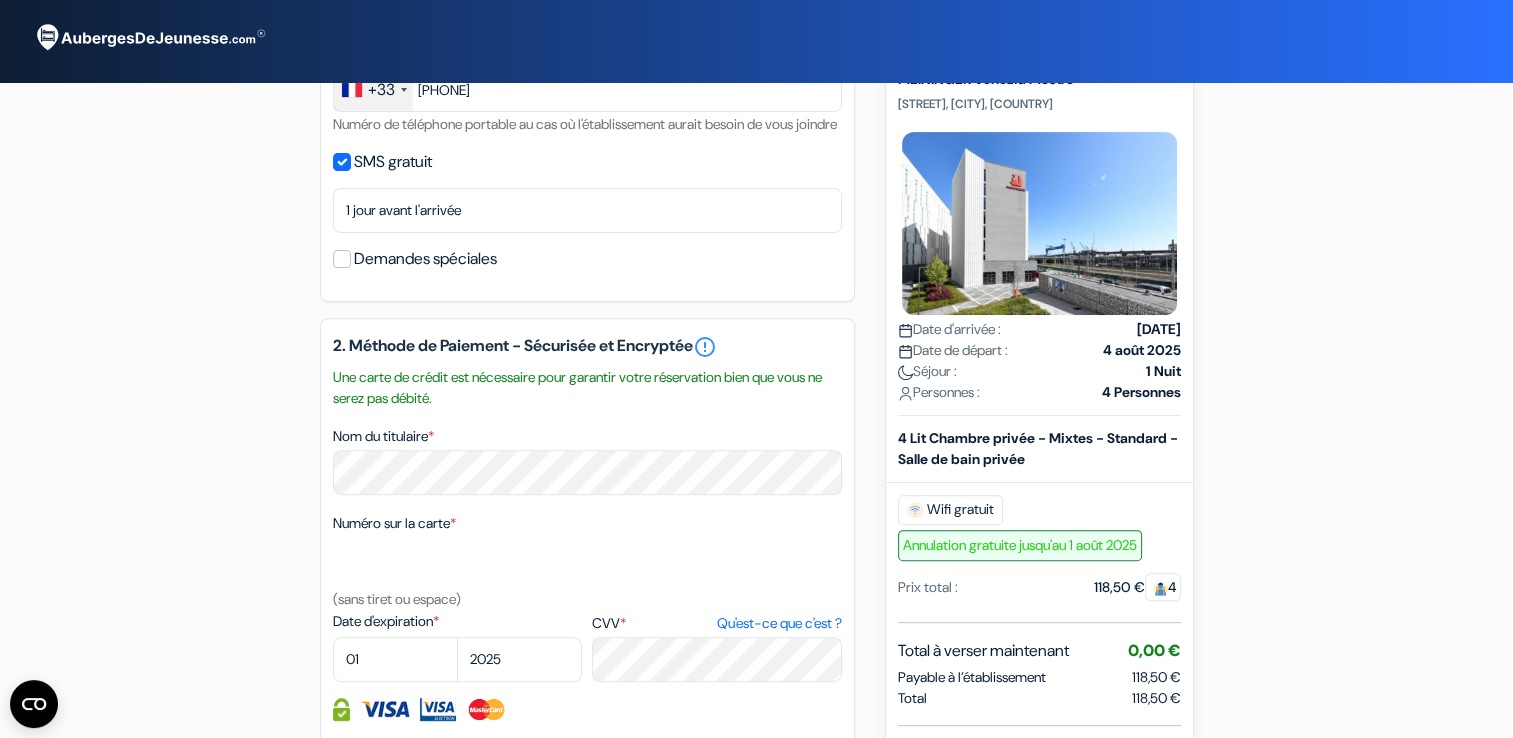 click on "Demandes spéciales" at bounding box center (587, 259) 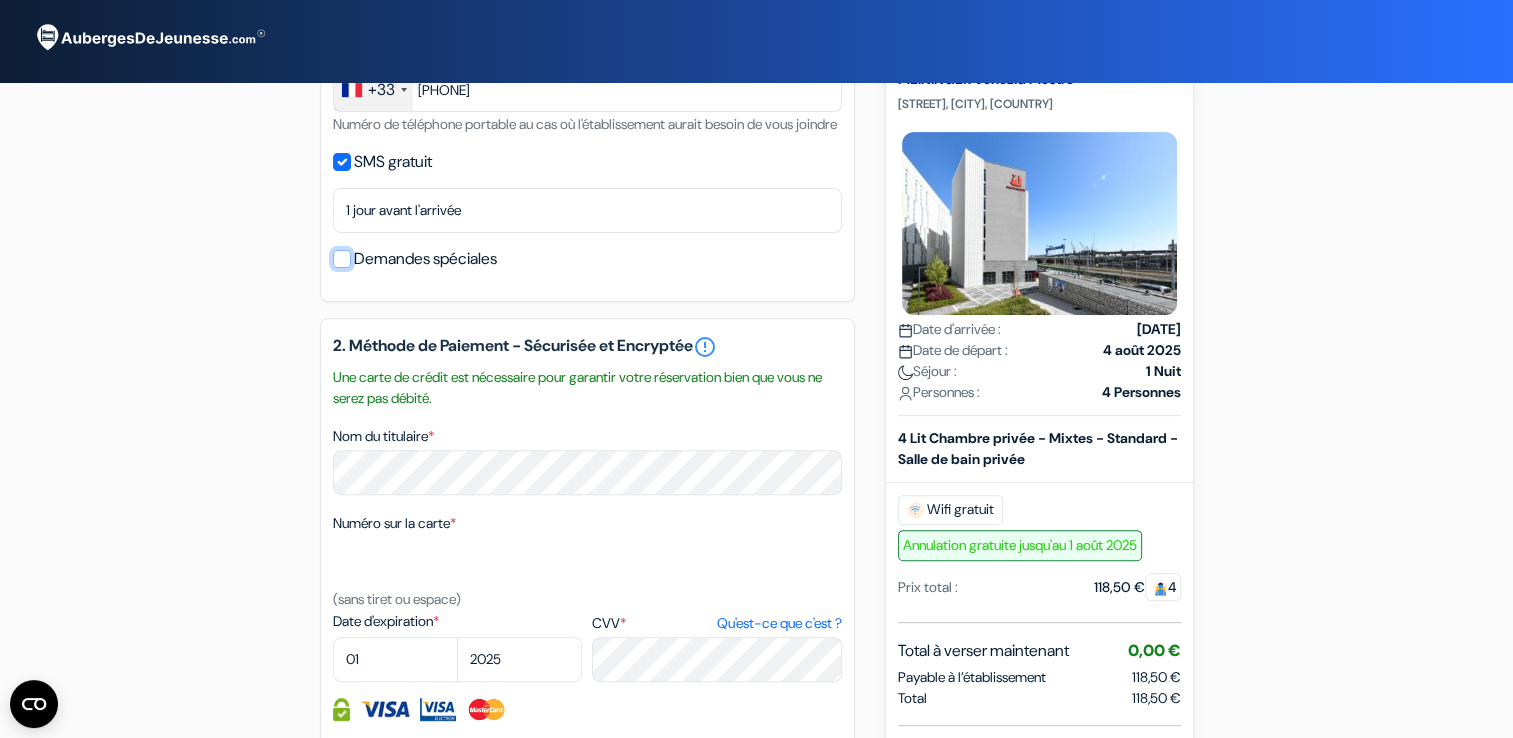 click on "Demandes spéciales" at bounding box center (342, 259) 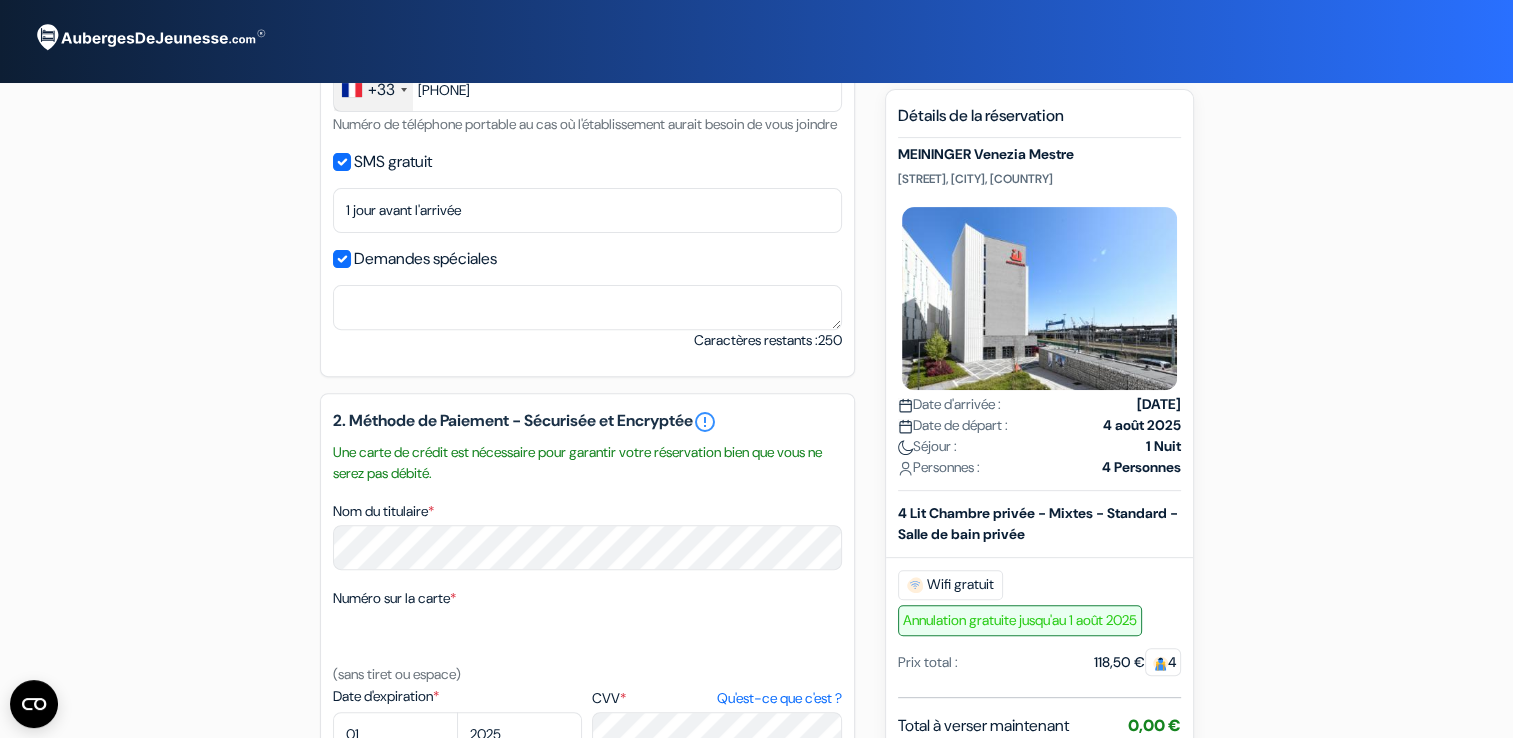 click on "Demandes spéciales" at bounding box center (587, 259) 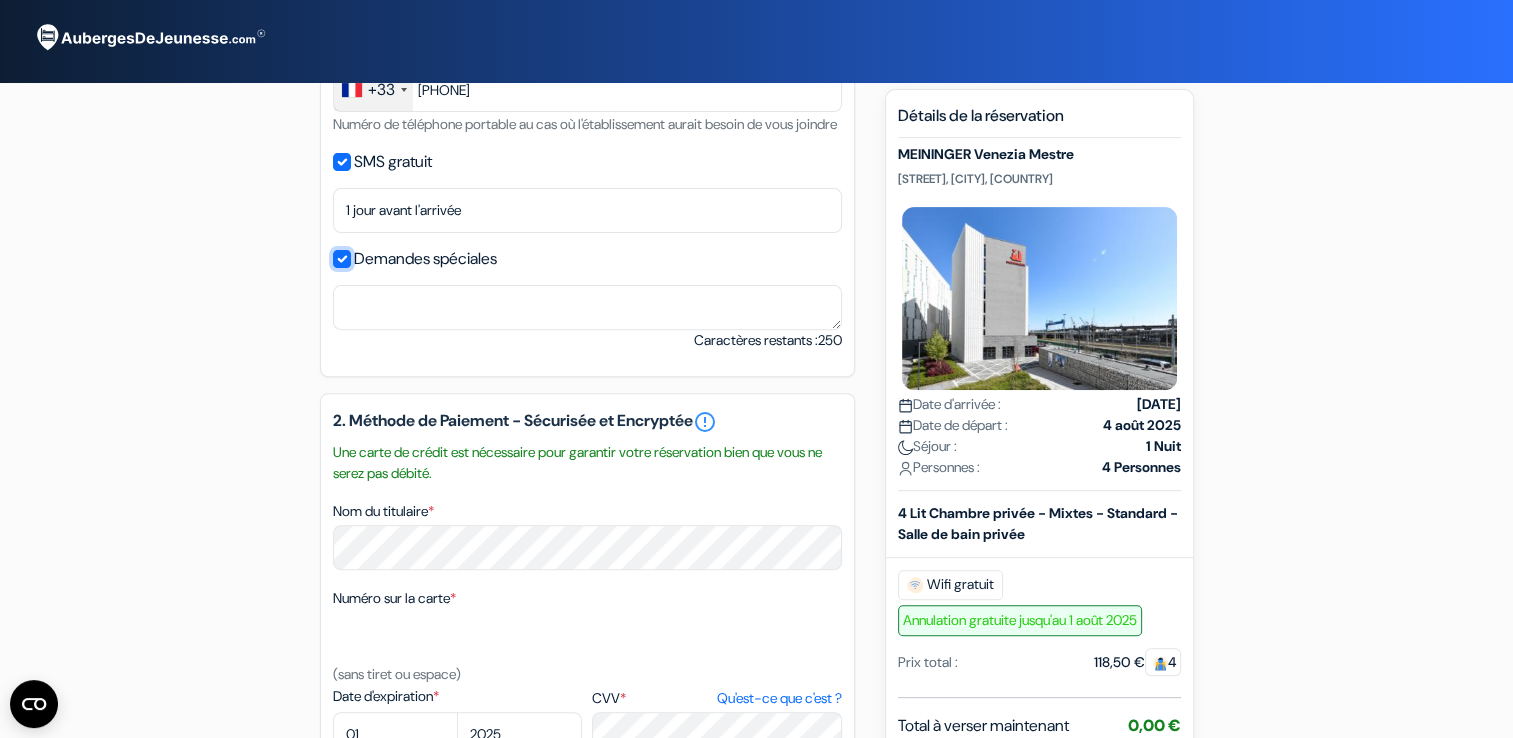 click on "Demandes spéciales" at bounding box center [342, 259] 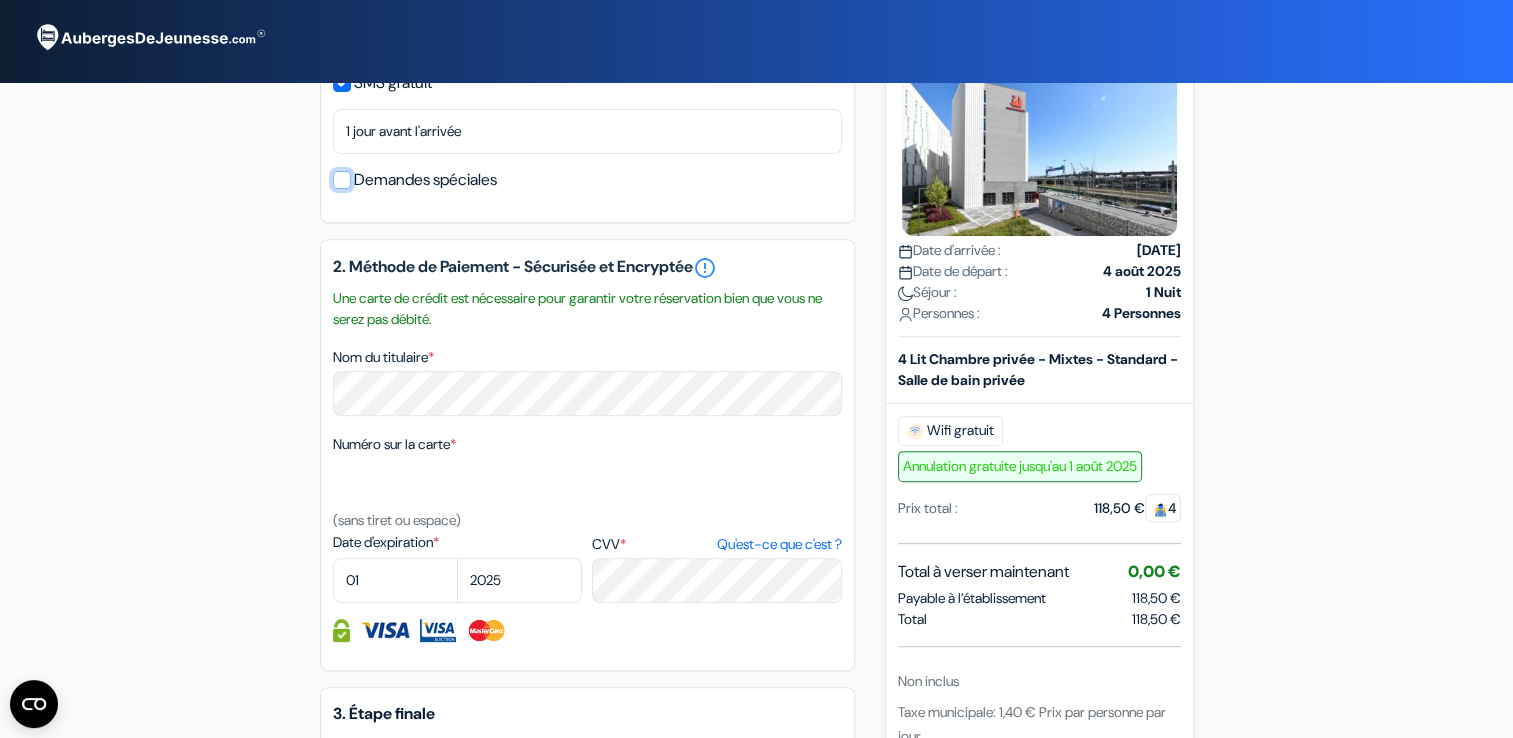 scroll, scrollTop: 756, scrollLeft: 0, axis: vertical 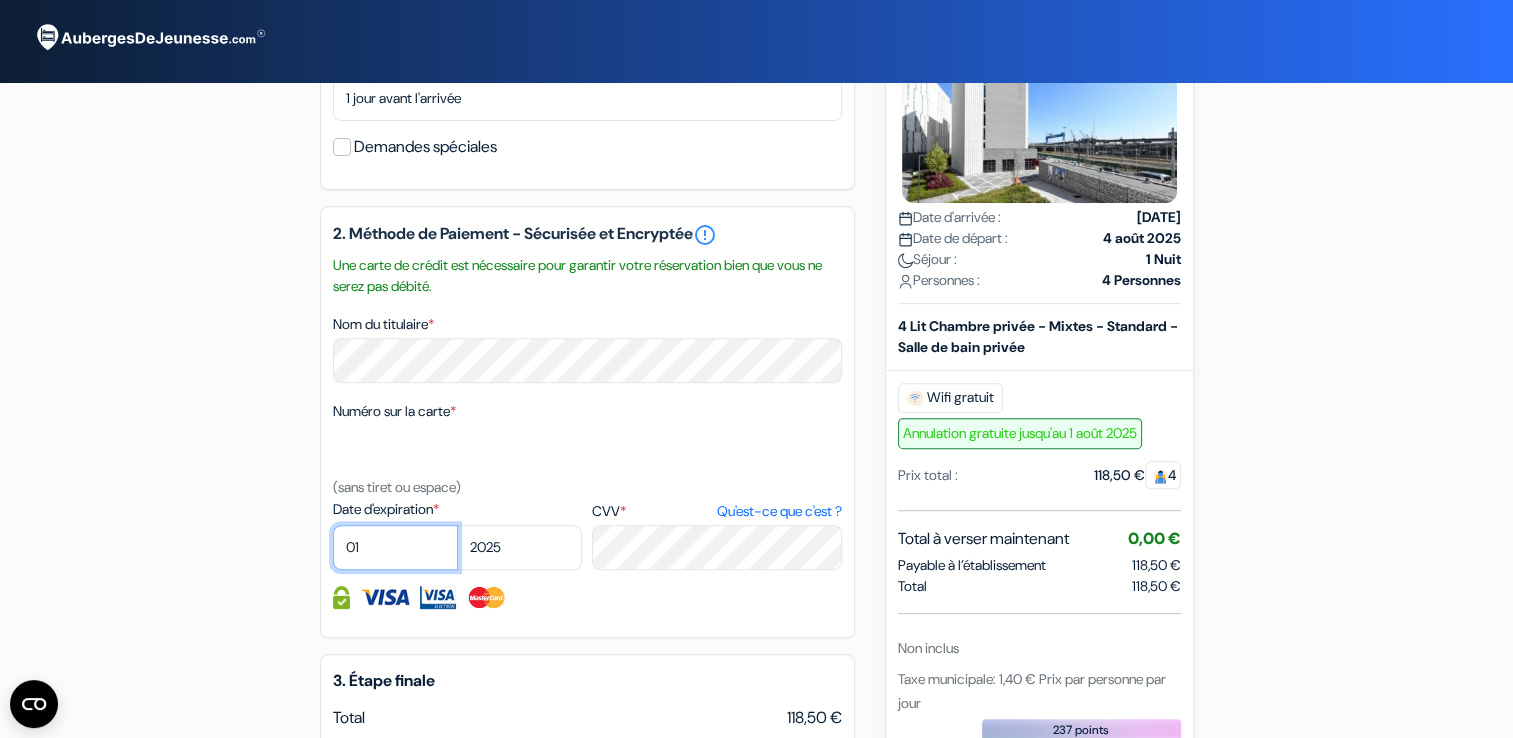 click on "01
02
03
04
05
06
07
08
09
10
11
12" at bounding box center [395, 547] 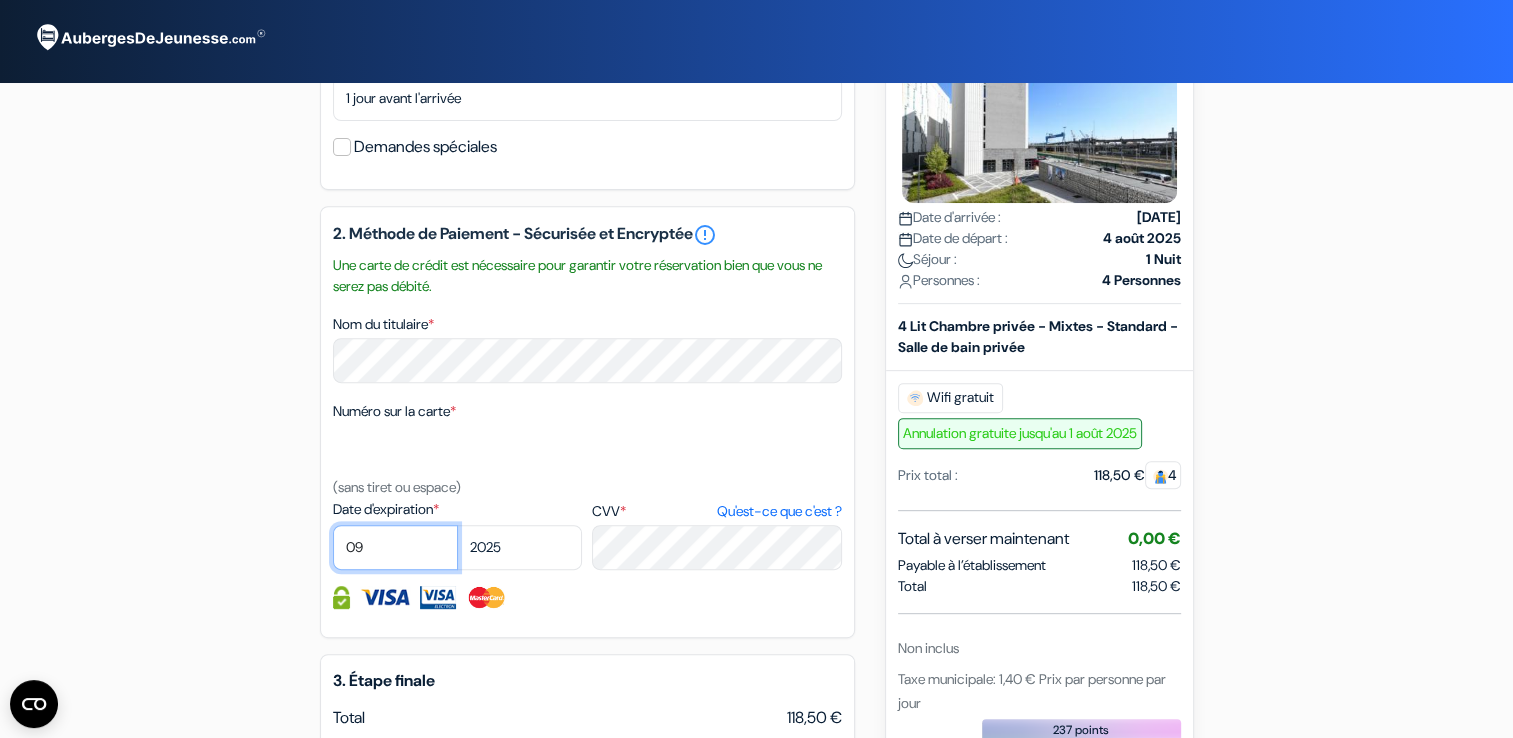 click on "01
02
03
04
05
06
07
08
09
10
11
12" at bounding box center (395, 547) 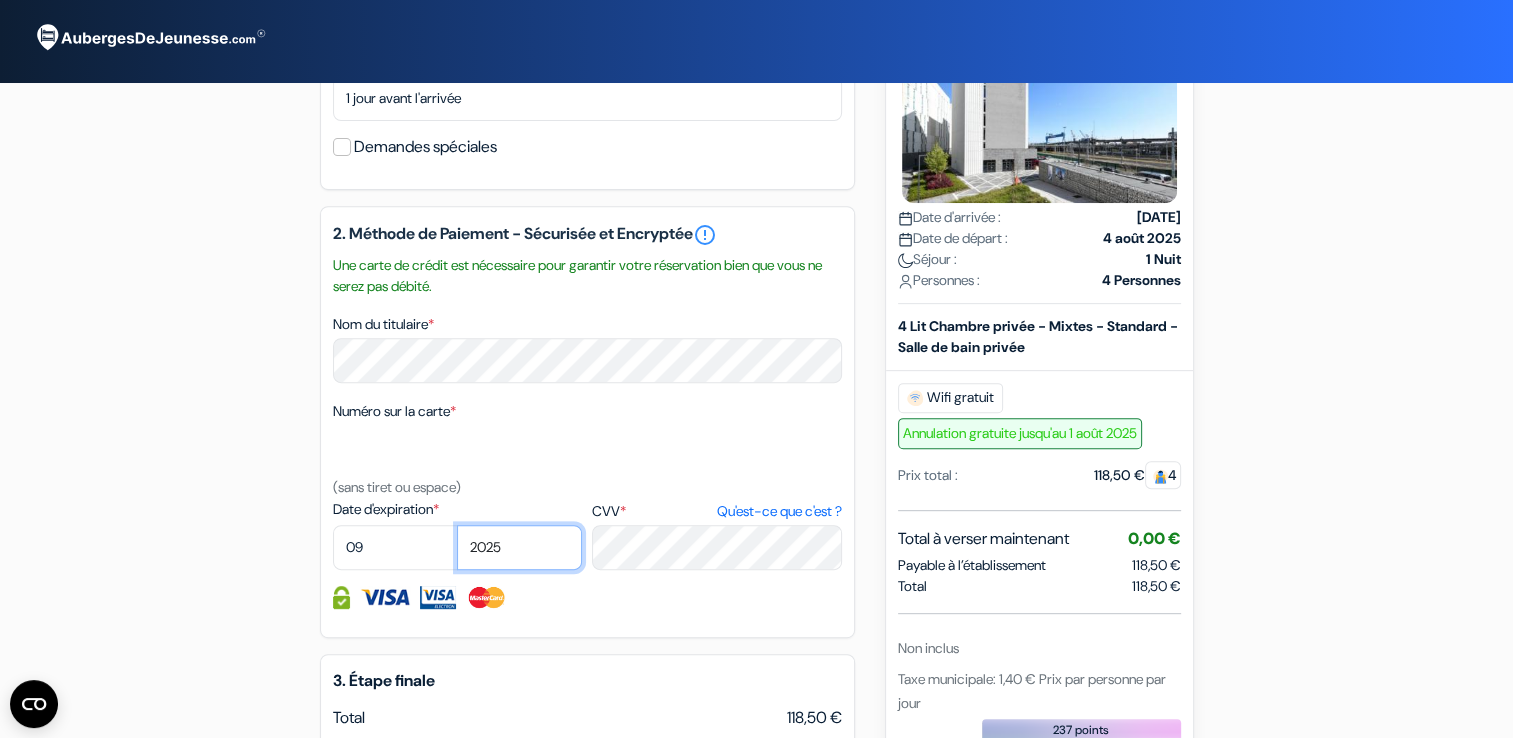 click on "2025
2026
2027
2028
2029
2030
2031
2032
2033 2034 2035 2036 2037 2038 2039 2040 2041 2042 2043" at bounding box center [519, 547] 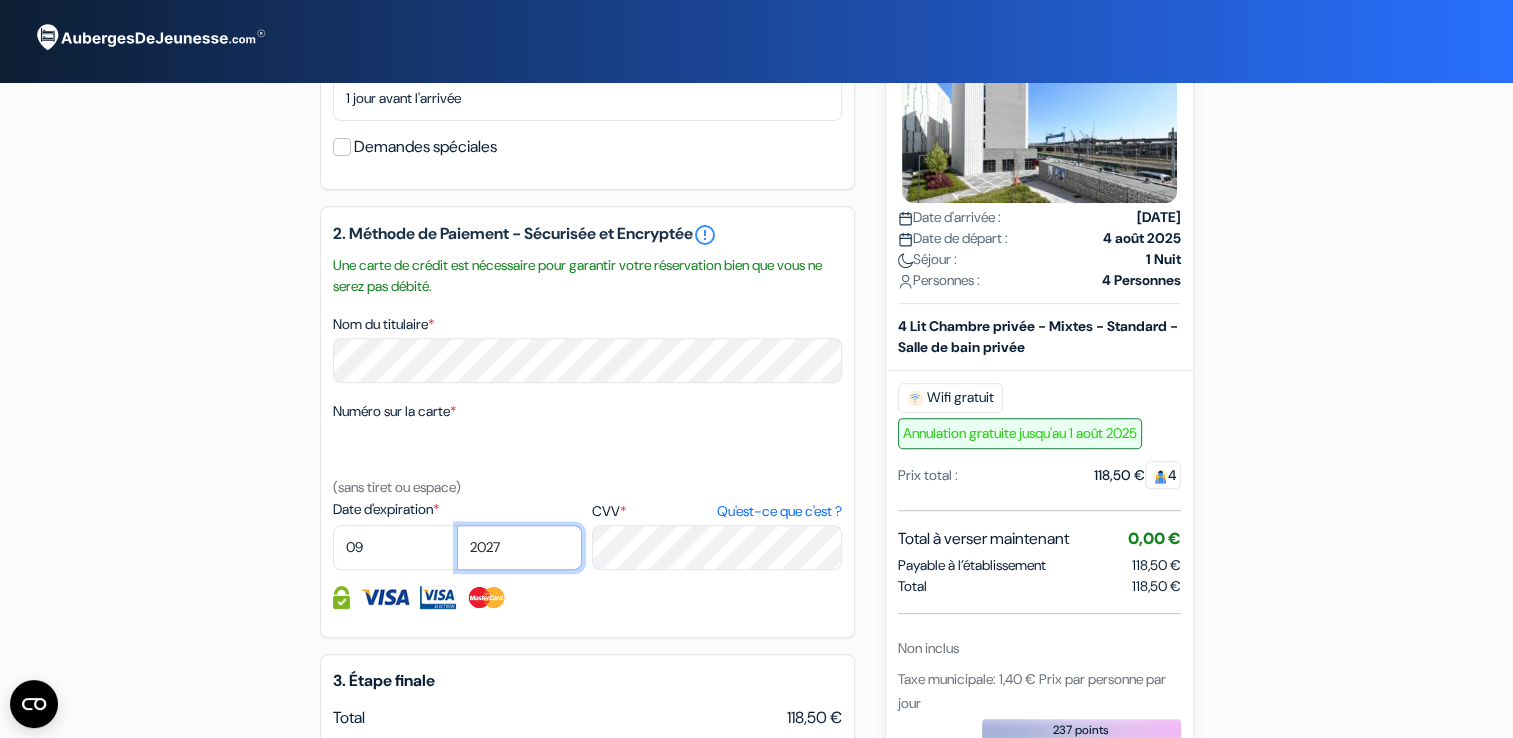 click on "2025
2026
2027
2028
2029
2030
2031
2032
2033 2034 2035 2036 2037 2038 2039 2040 2041 2042 2043" at bounding box center [519, 547] 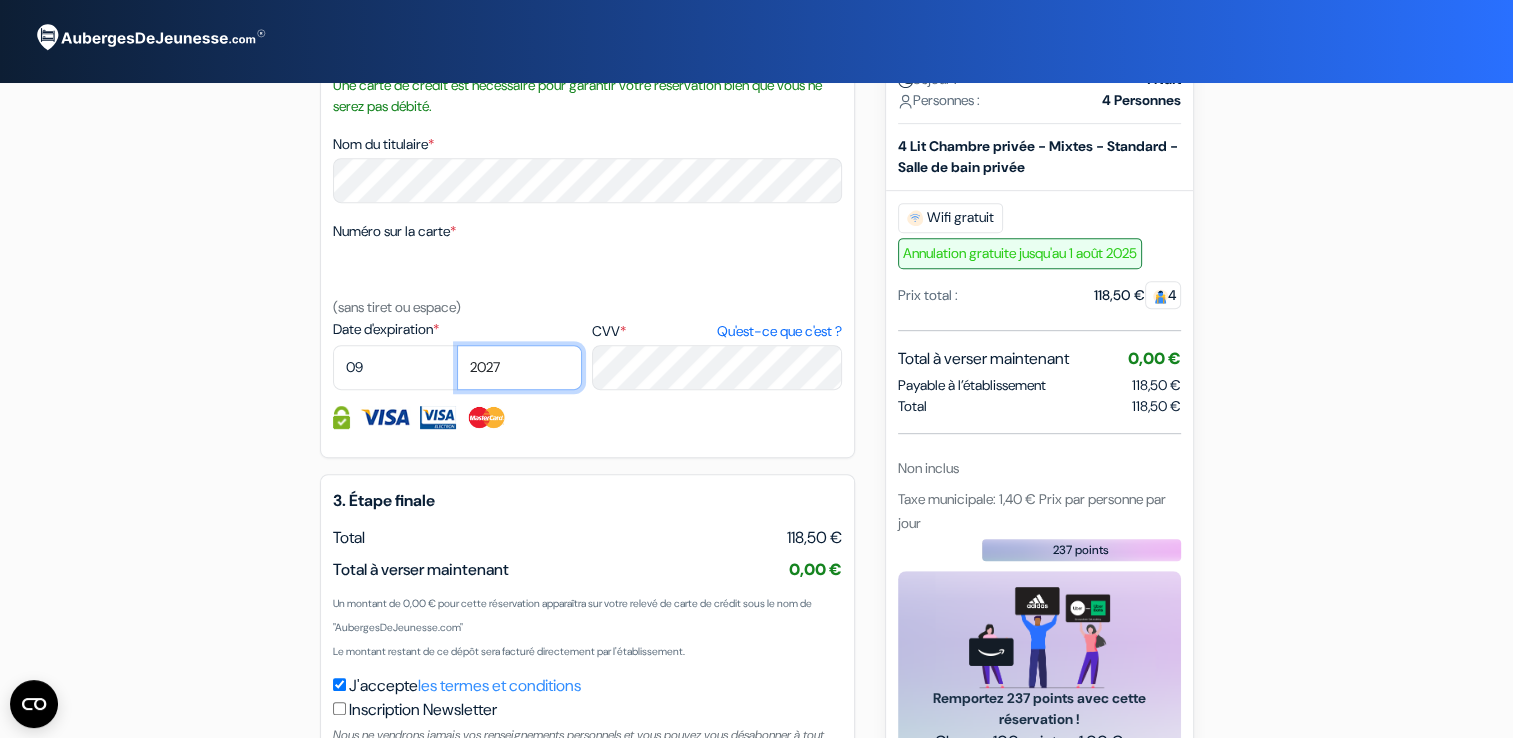 scroll, scrollTop: 980, scrollLeft: 0, axis: vertical 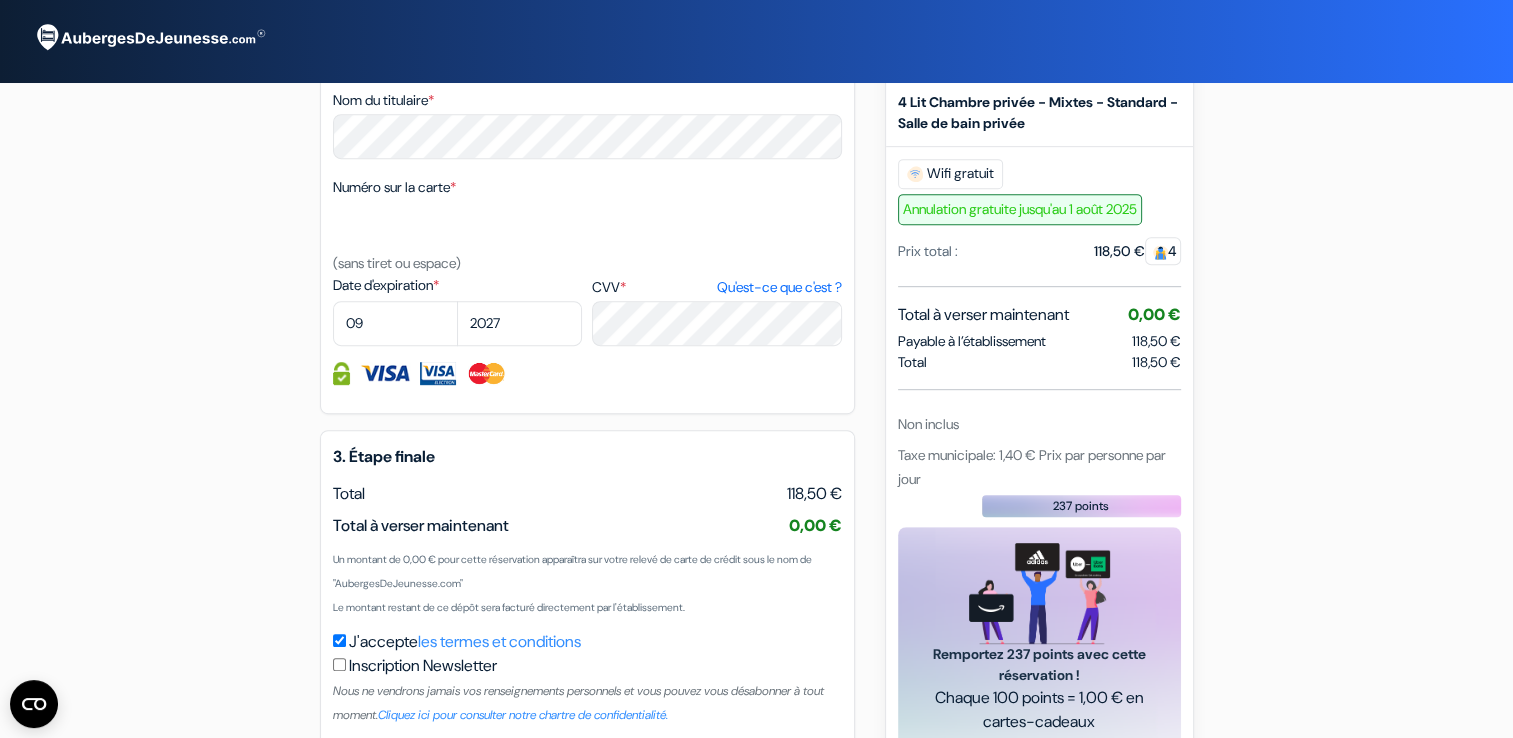 click on "Un montant de 0,00 € pour cette réservation apparaîtra sur votre relevé de carte de crédit sous le nom de "AubergesDeJeunesse.com"
Le montant restant de ce dépôt sera facturé directement par l'établissement." at bounding box center [587, 582] 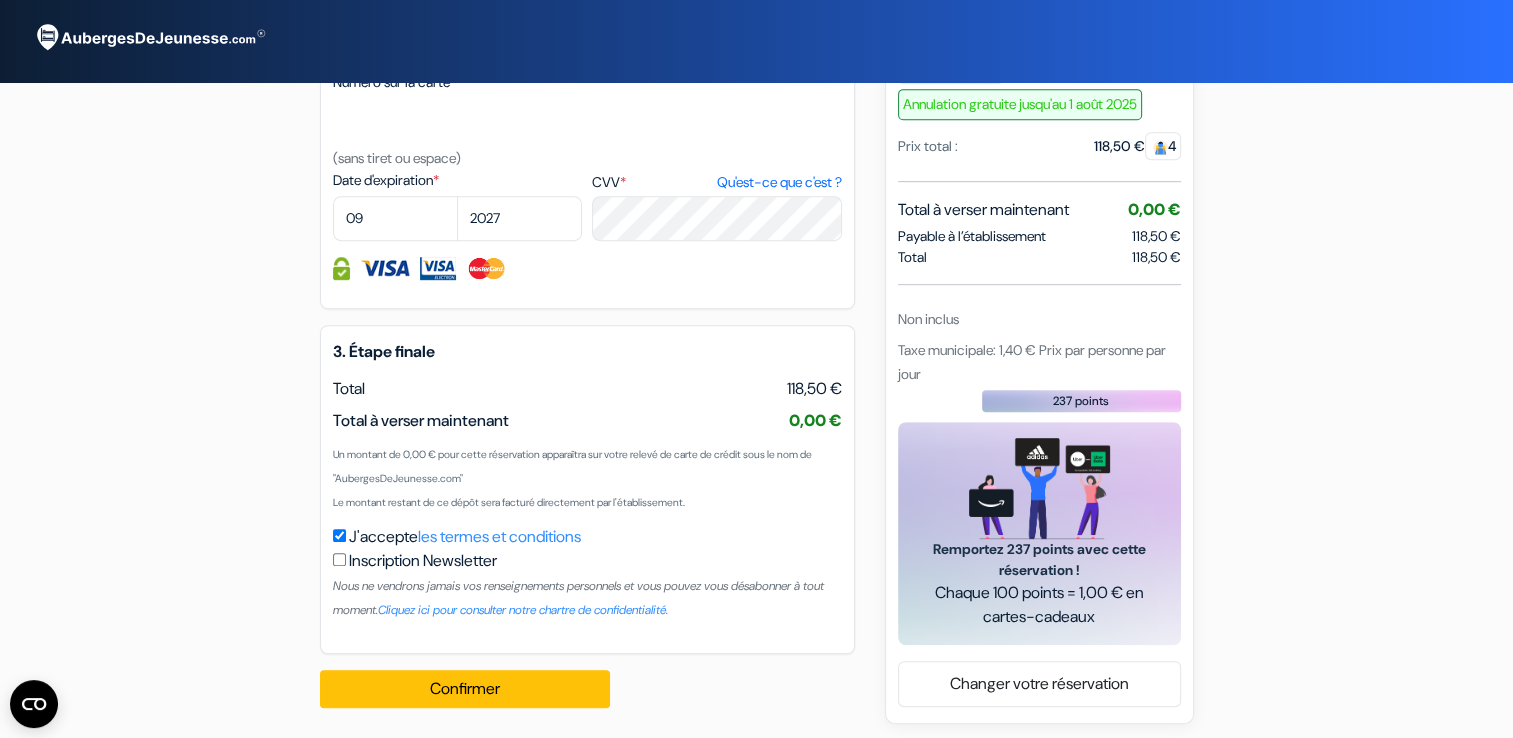 scroll, scrollTop: 1116, scrollLeft: 0, axis: vertical 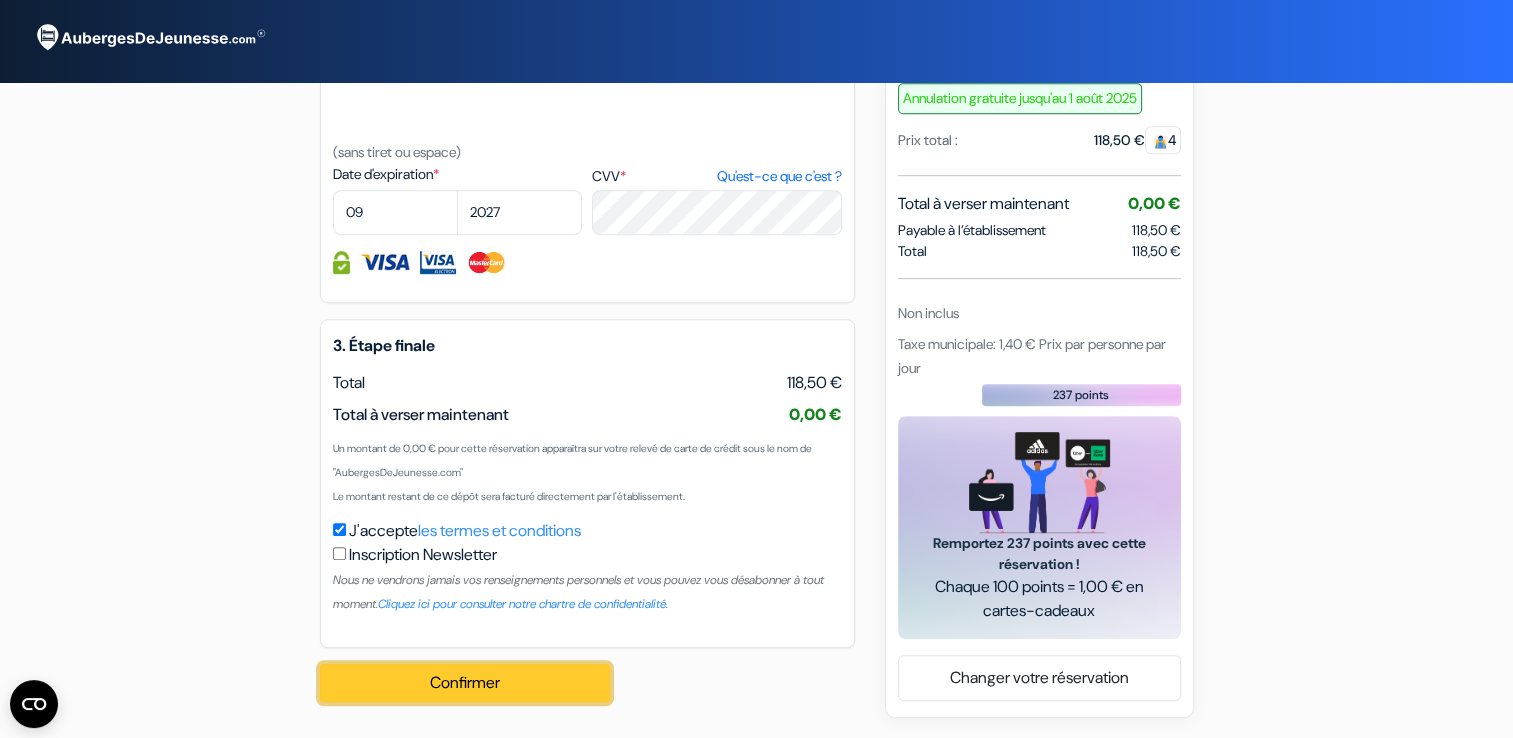 click on "Confirmer
Loading..." at bounding box center [465, 683] 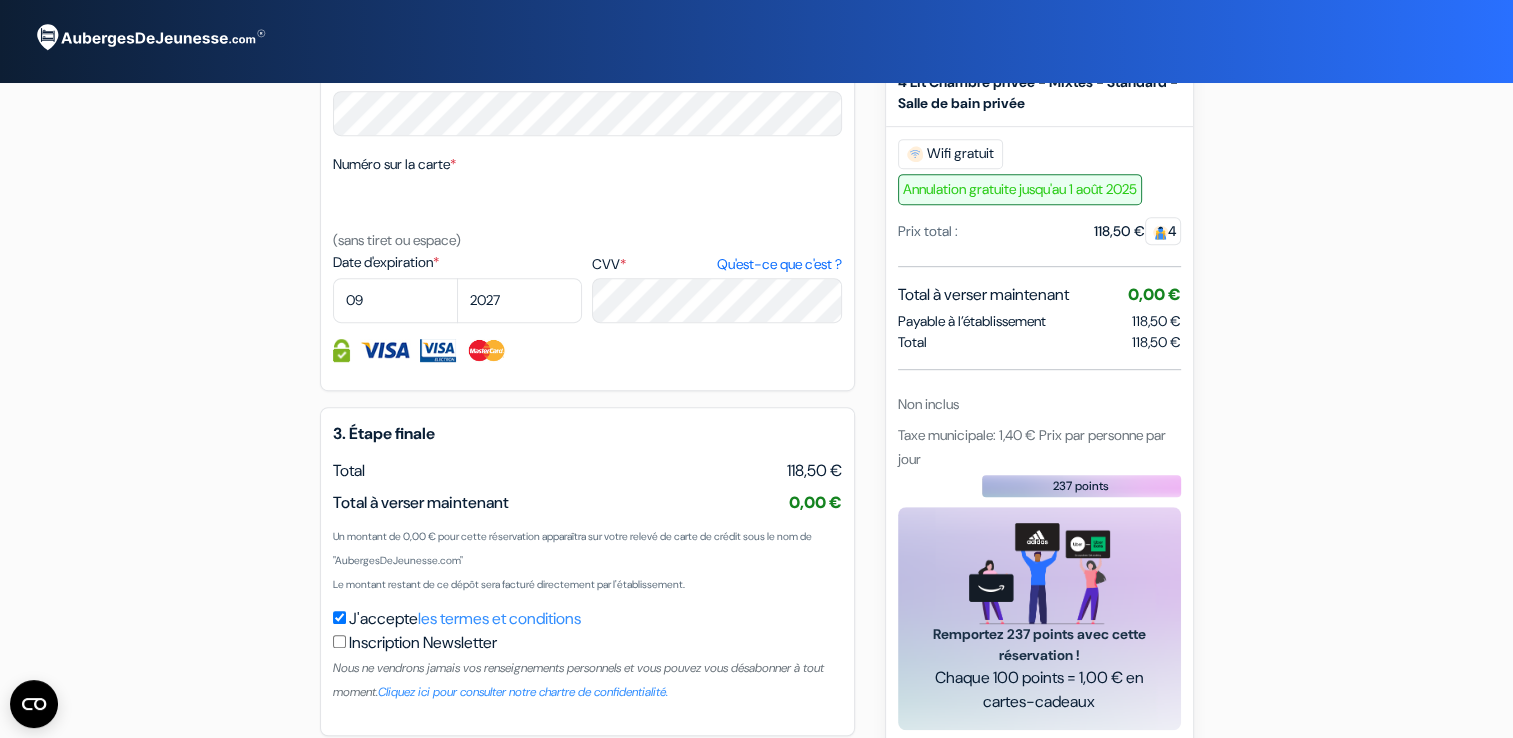 scroll, scrollTop: 1119, scrollLeft: 0, axis: vertical 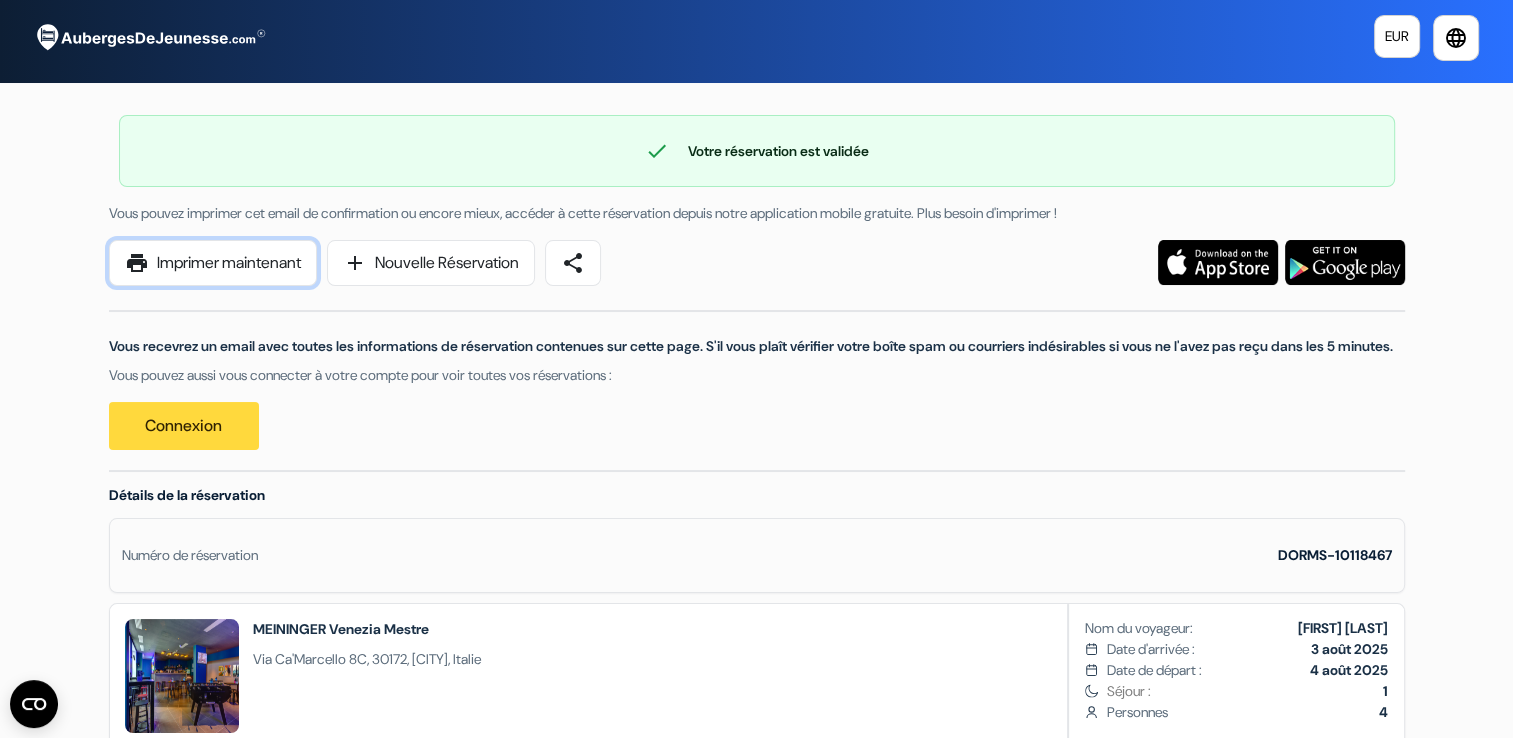 click on "print Imprimer maintenant" at bounding box center [213, 263] 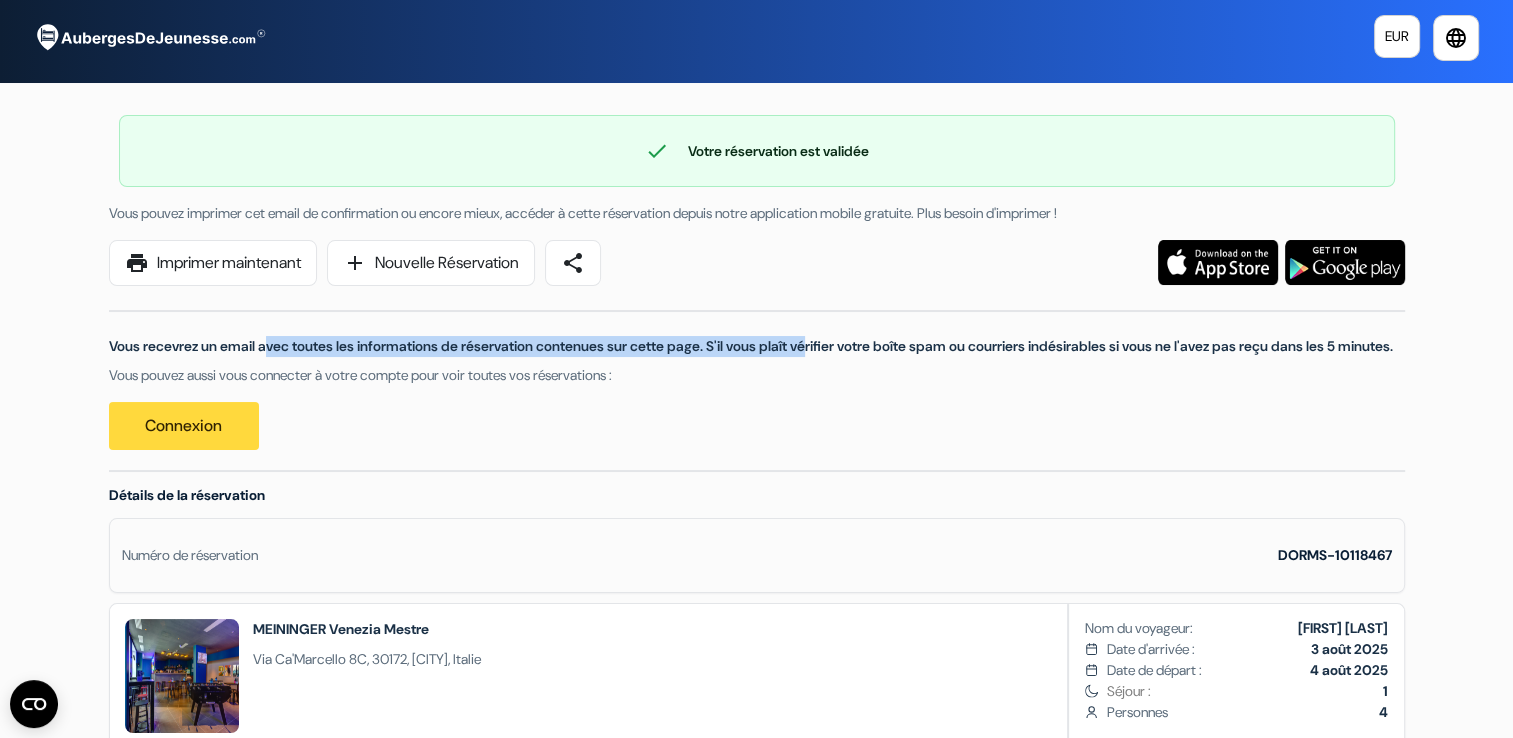 drag, startPoint x: 135, startPoint y: 346, endPoint x: 734, endPoint y: 336, distance: 599.0835 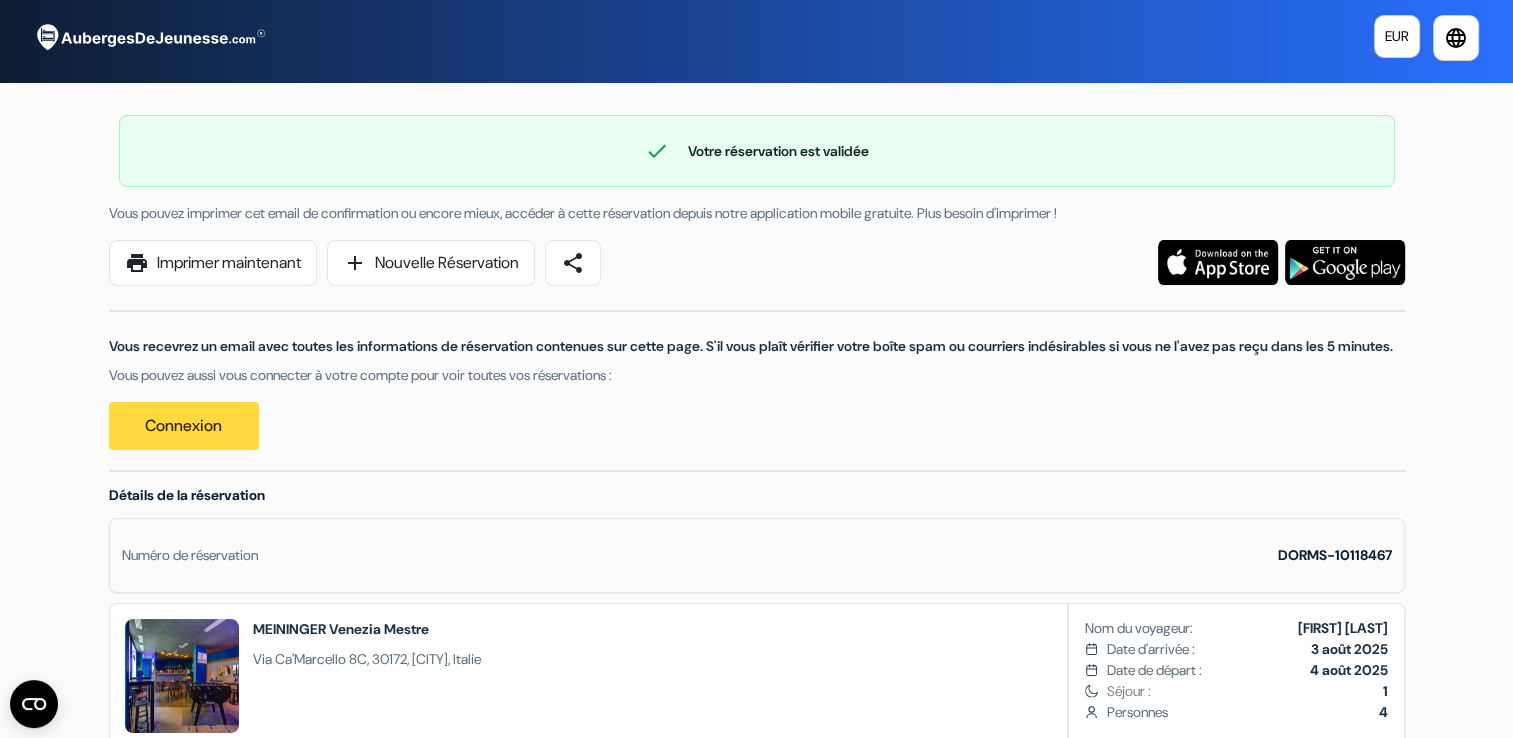 drag, startPoint x: 734, startPoint y: 336, endPoint x: 695, endPoint y: 389, distance: 65.802734 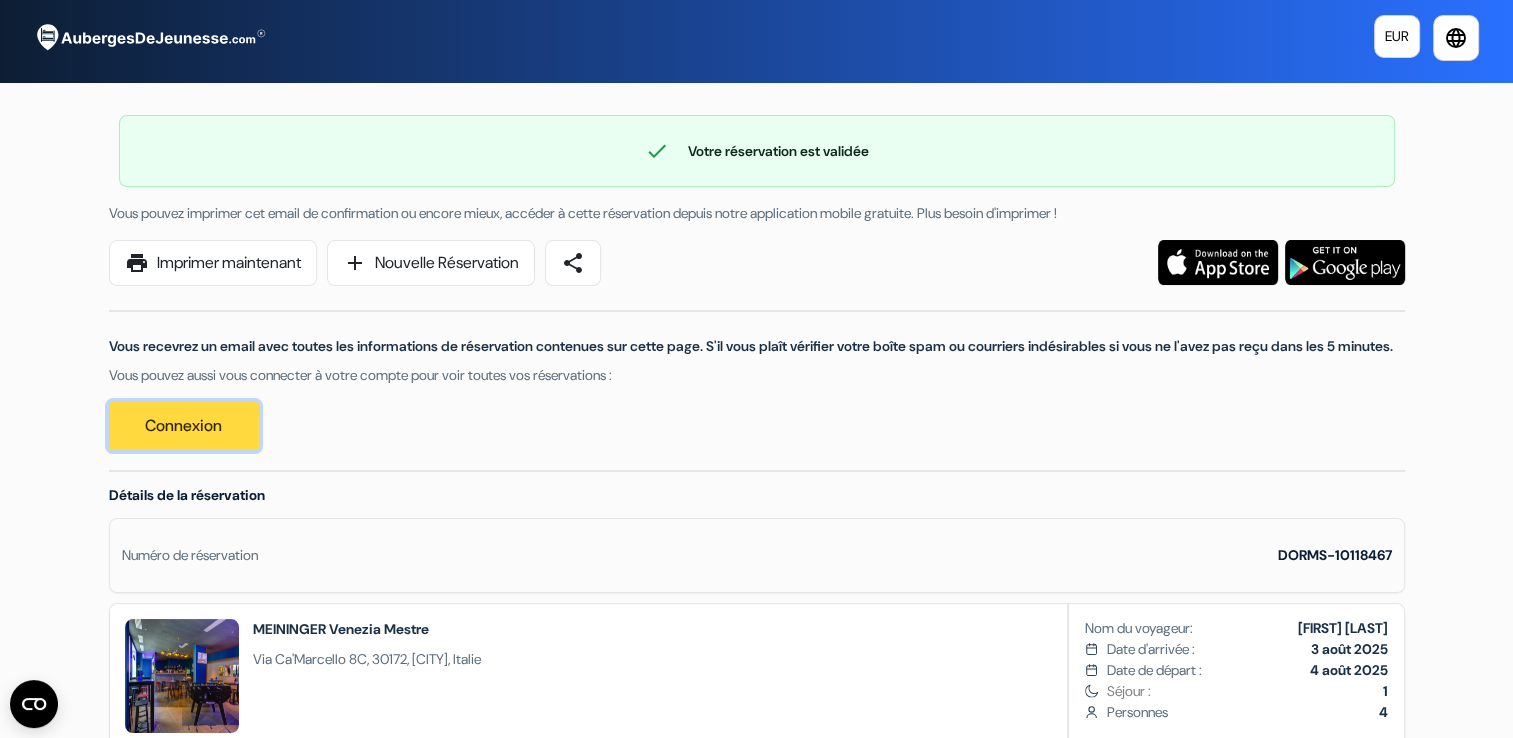 click on "Connexion" at bounding box center (184, 426) 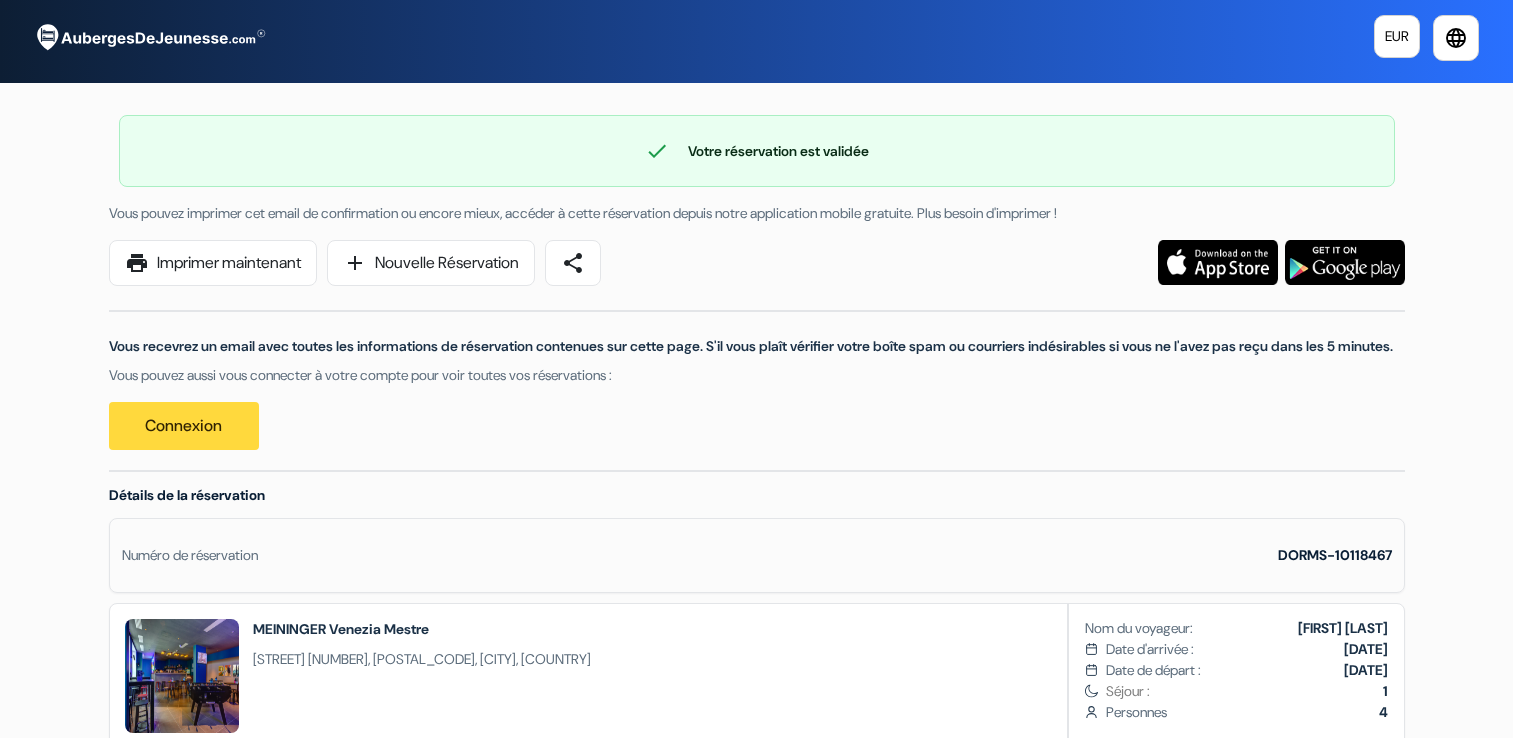 scroll, scrollTop: 0, scrollLeft: 0, axis: both 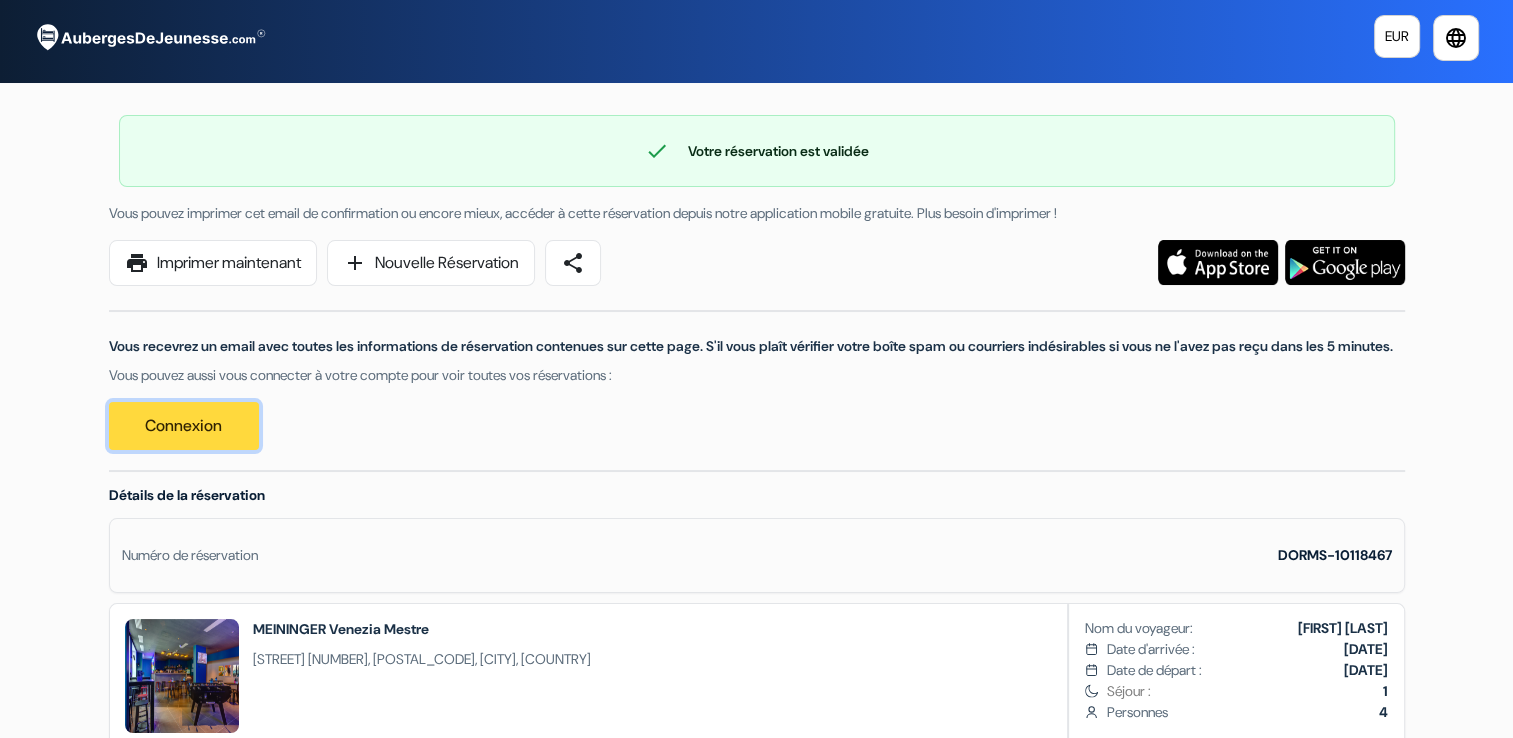 click on "Connexion" at bounding box center (184, 426) 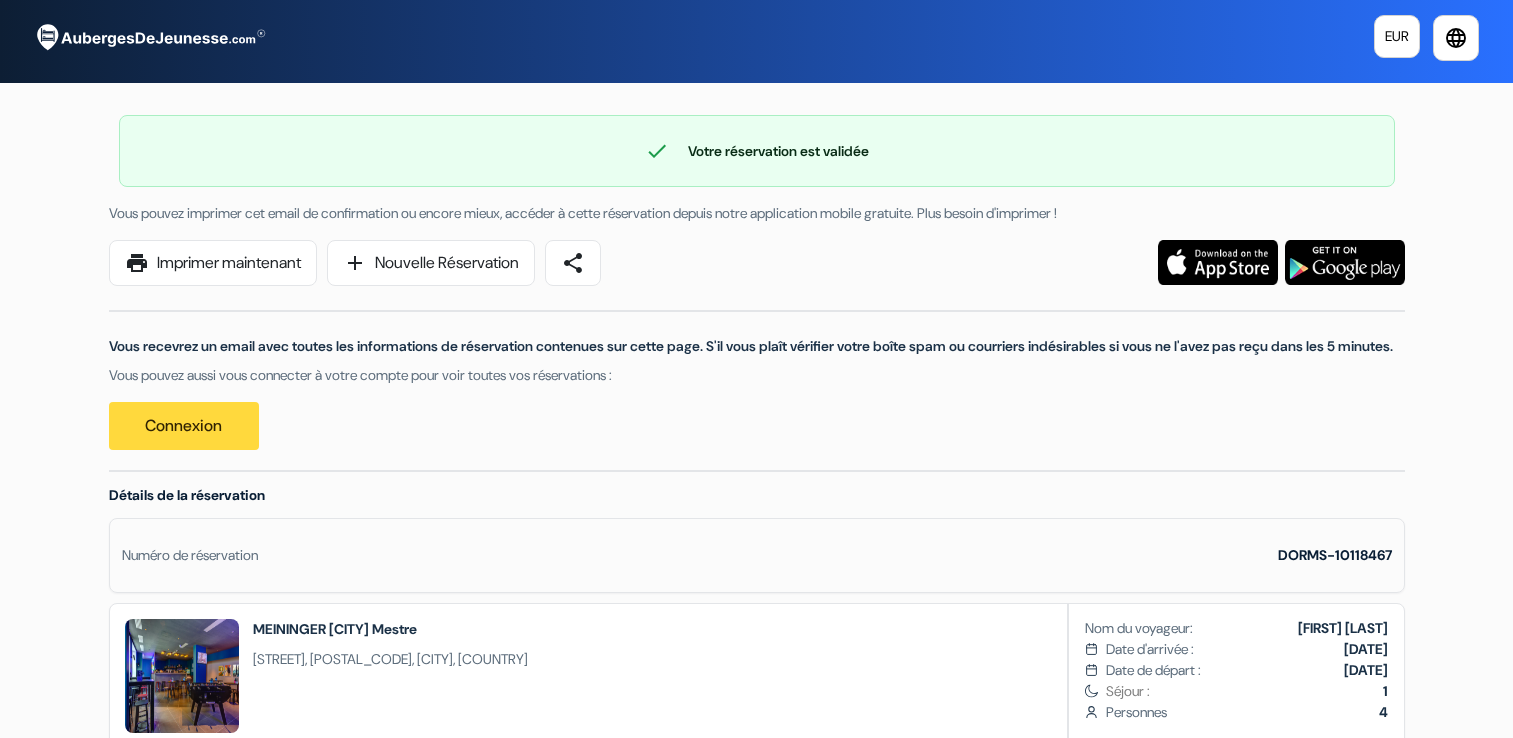 scroll, scrollTop: 0, scrollLeft: 0, axis: both 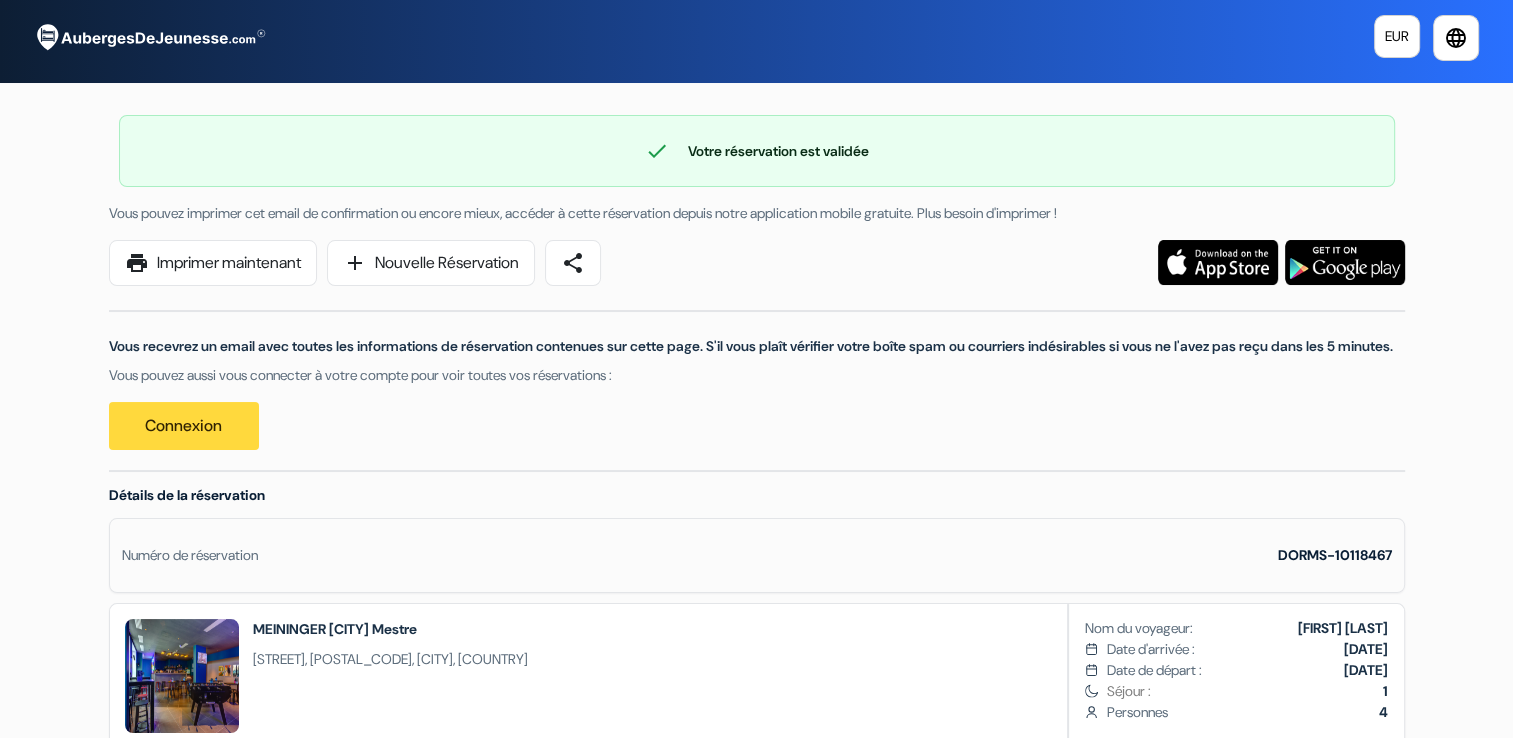 click on "Connexion" at bounding box center (184, 426) 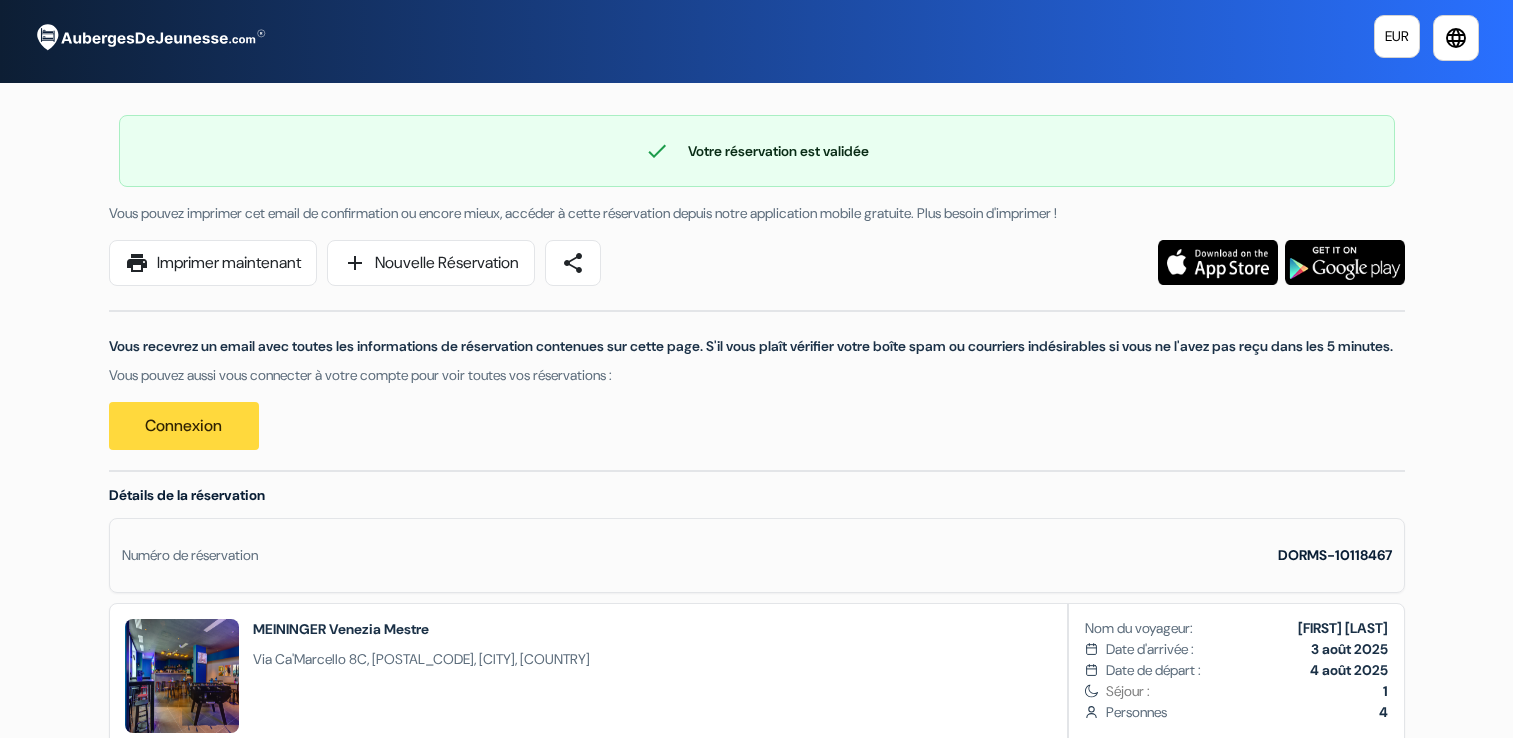 scroll, scrollTop: 0, scrollLeft: 0, axis: both 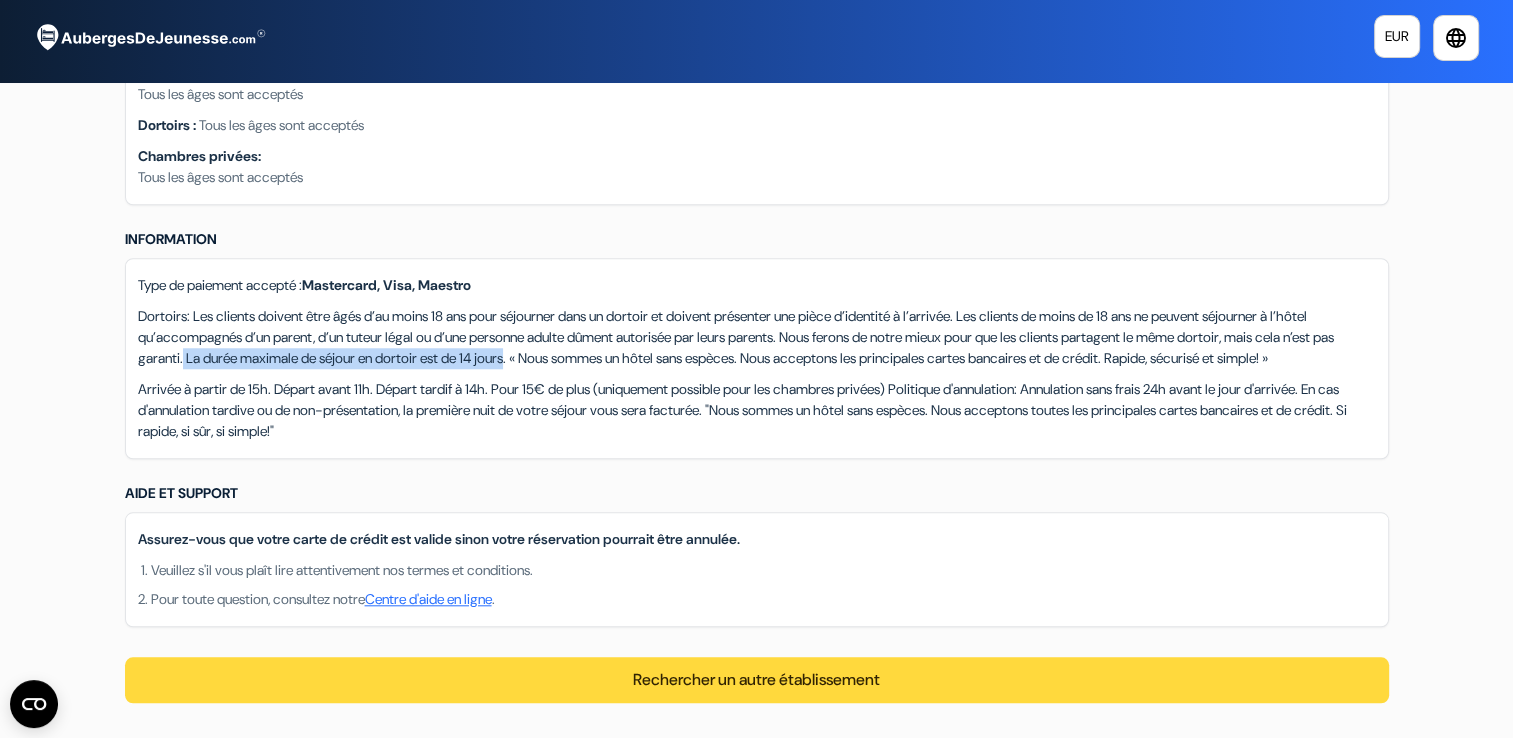 drag, startPoint x: 406, startPoint y: 437, endPoint x: 760, endPoint y: 439, distance: 354.00565 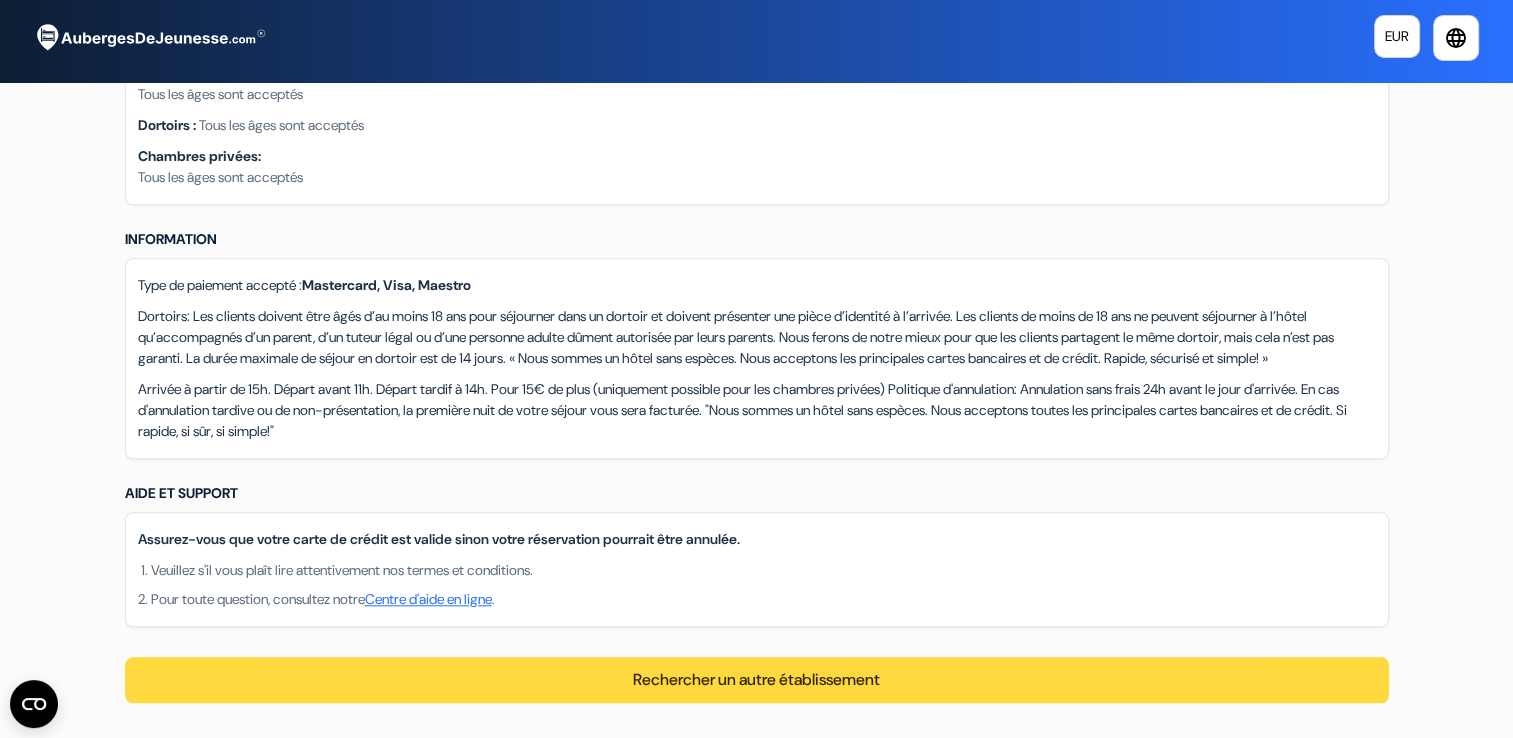 drag, startPoint x: 760, startPoint y: 439, endPoint x: 668, endPoint y: 458, distance: 93.941475 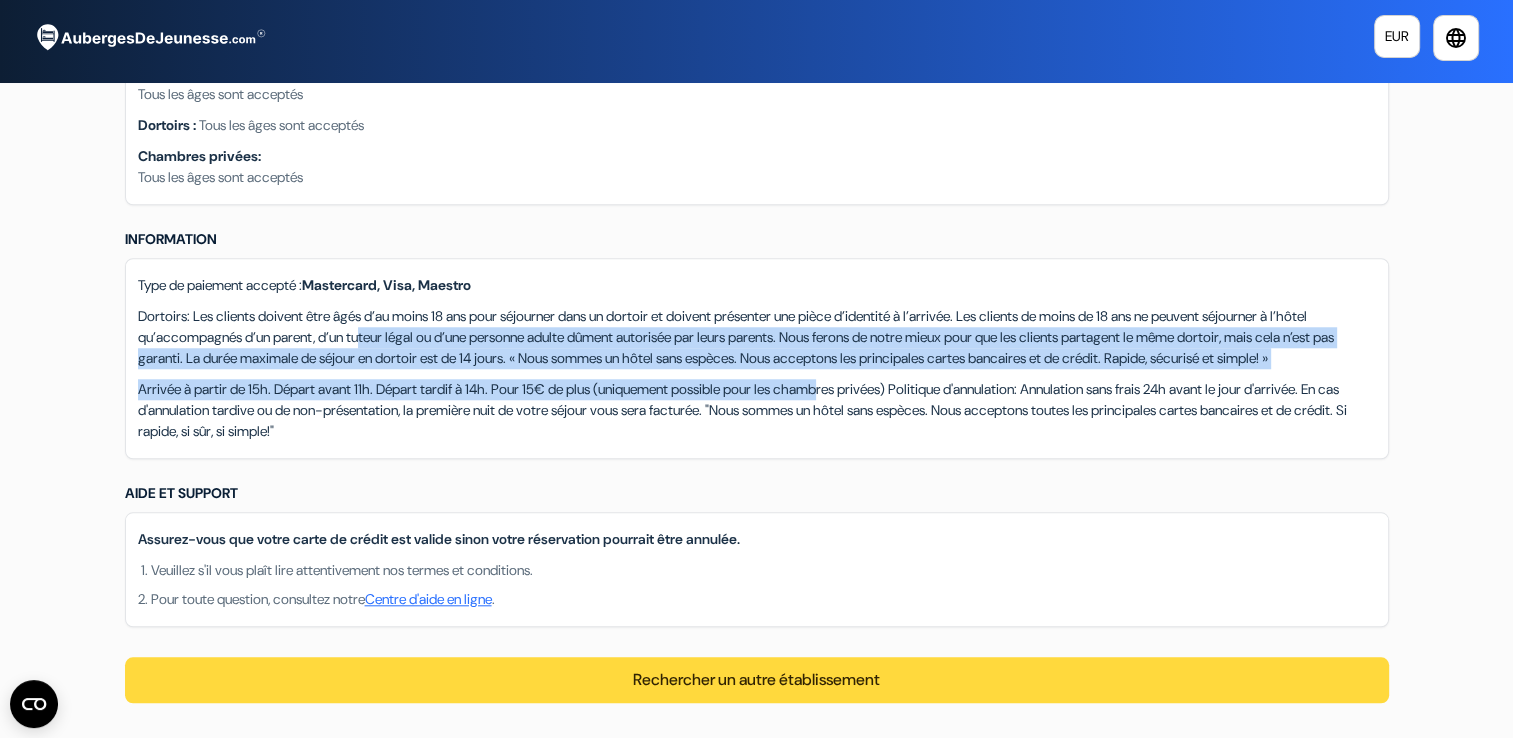drag, startPoint x: 494, startPoint y: 417, endPoint x: 875, endPoint y: 480, distance: 386.17352 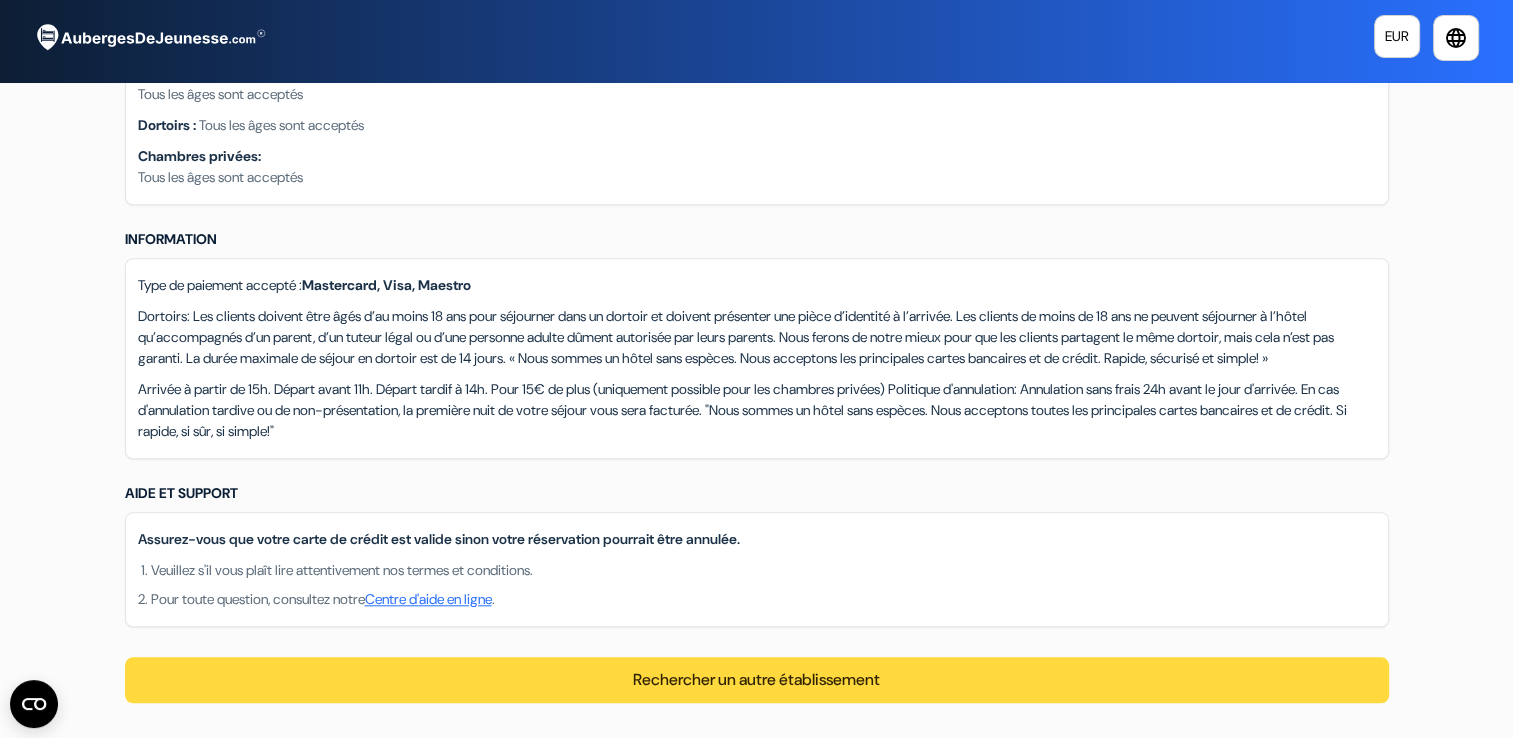 click on "Arrivée à partir de 15h.
Départ avant 11h.
Départ tardif à 14h. Pour 15€ de plus (uniquement possible pour les chambres privées)
Politique d'annulation: Annulation sans frais 24h avant le jour d'arrivée.
En cas d'annulation tardive ou de non-présentation, la première nuit de votre séjour vous sera facturée.
"Nous sommes un hôtel sans espèces. Nous acceptons toutes les principales cartes bancaires et de crédit. Si rapide, si sûr, si simple!"" at bounding box center (757, 410) 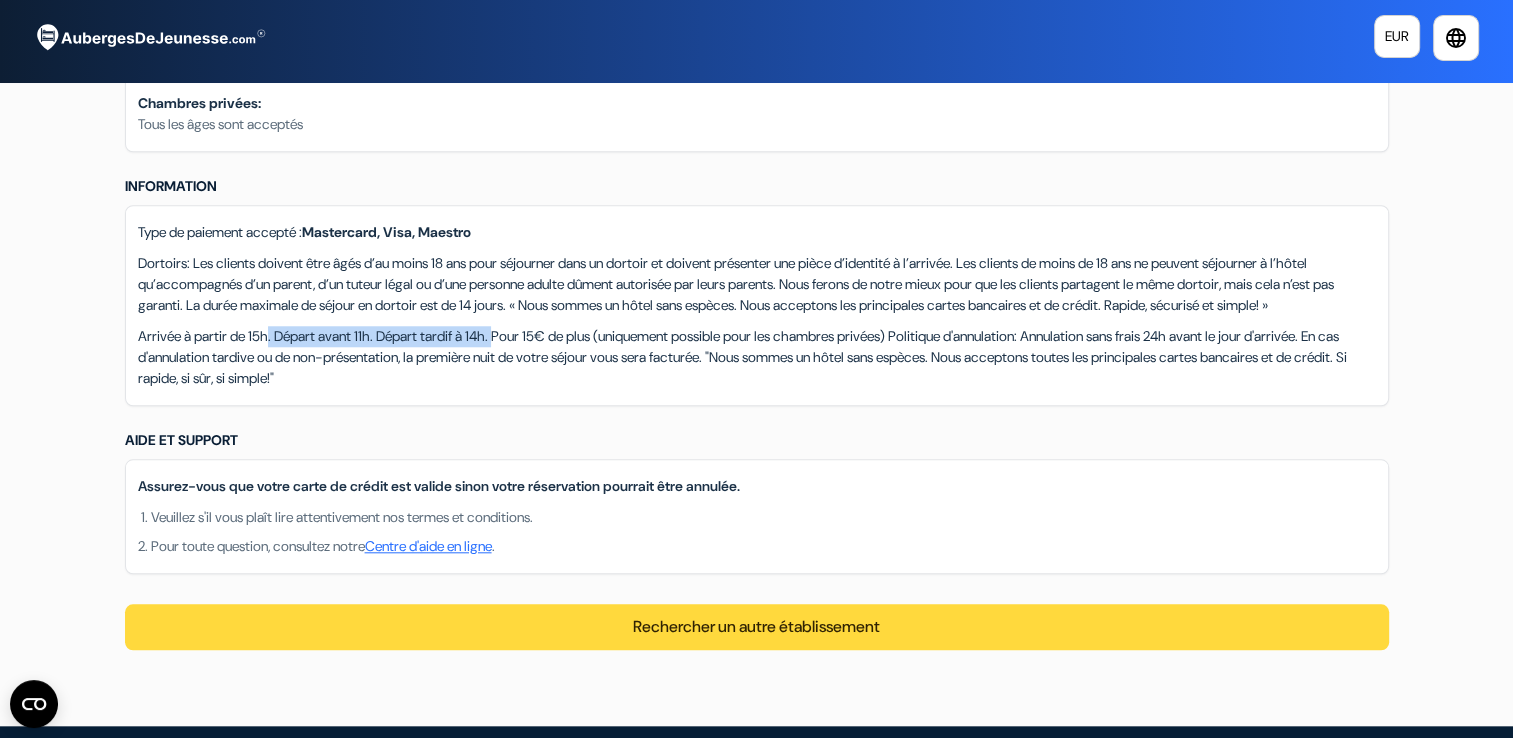 drag, startPoint x: 275, startPoint y: 438, endPoint x: 524, endPoint y: 443, distance: 249.0502 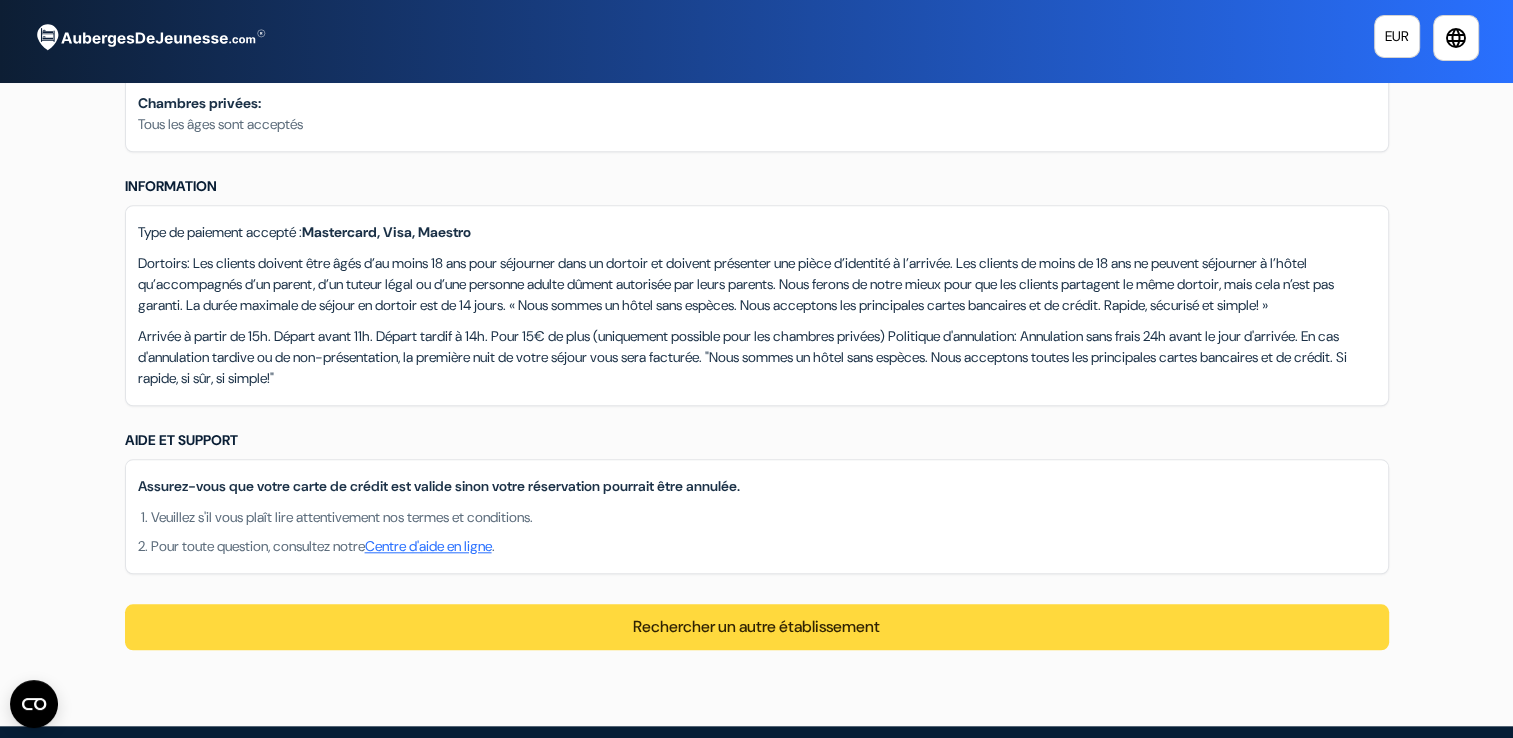 click on "Arrivée à partir de 15h.
Départ avant 11h.
Départ tardif à 14h. Pour 15€ de plus (uniquement possible pour les chambres privées)
Politique d'annulation: Annulation sans frais 24h avant le jour d'arrivée.
En cas d'annulation tardive ou de non-présentation, la première nuit de votre séjour vous sera facturée.
"Nous sommes un hôtel sans espèces. Nous acceptons toutes les principales cartes bancaires et de crédit. Si rapide, si sûr, si simple!"" at bounding box center [757, 357] 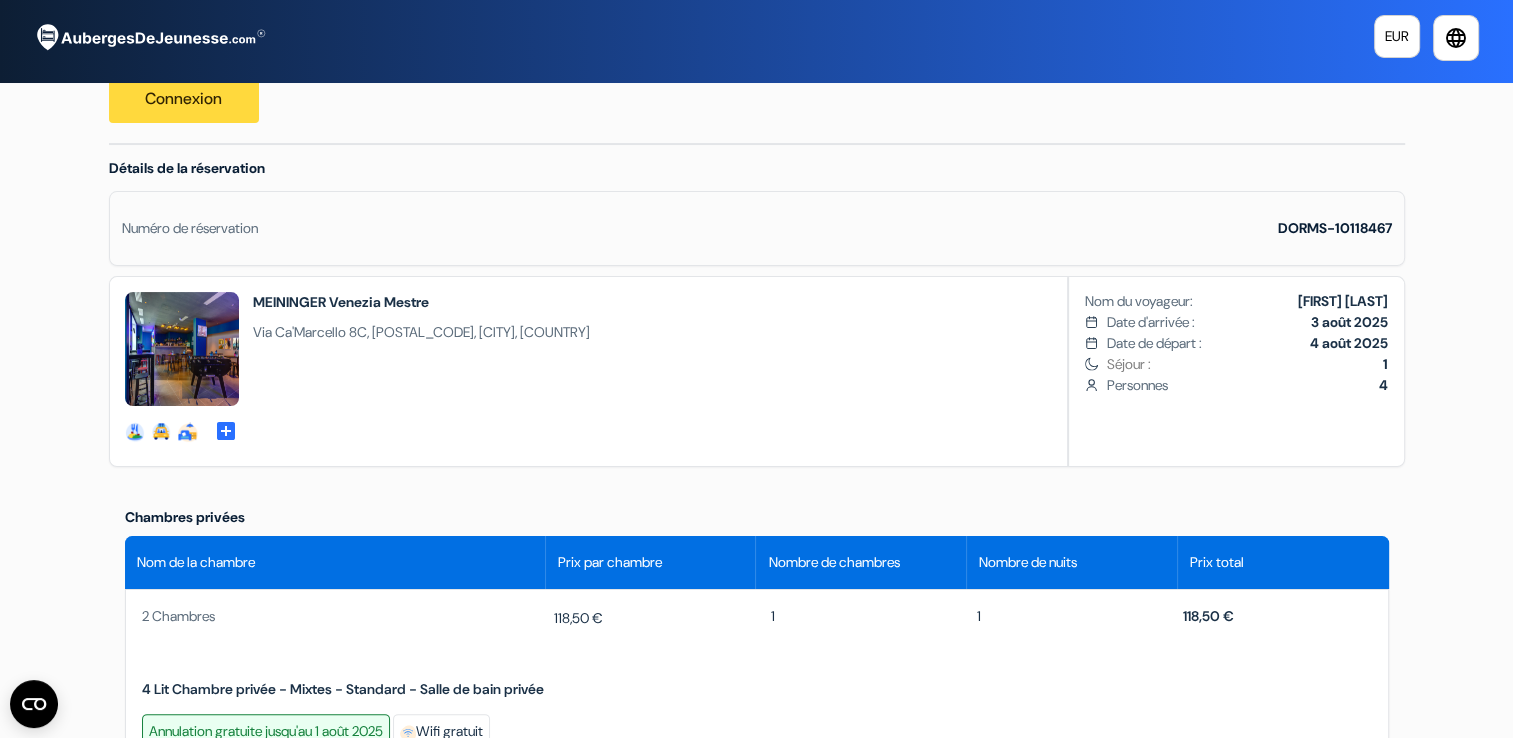 scroll, scrollTop: 0, scrollLeft: 0, axis: both 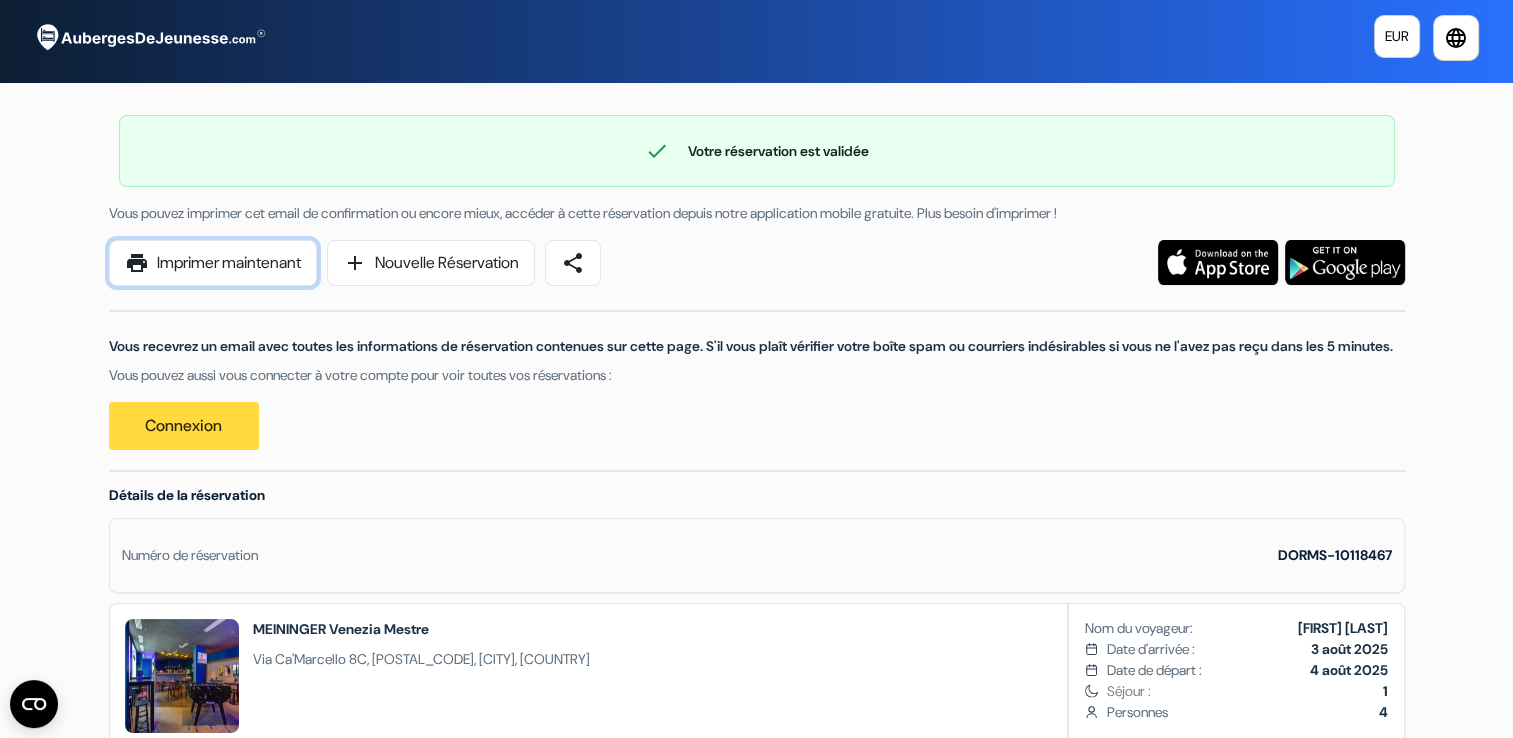 click on "print Imprimer maintenant" at bounding box center [213, 263] 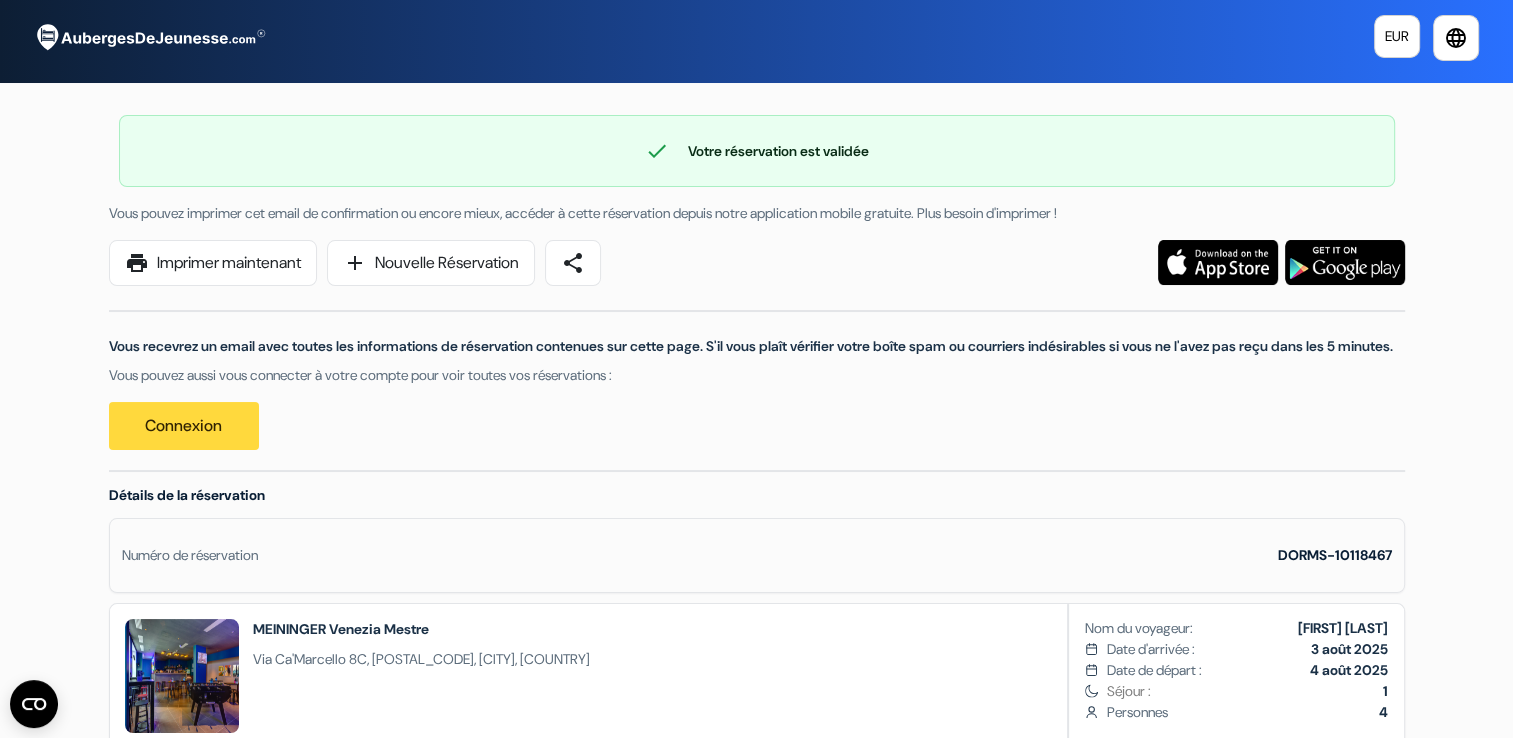 click at bounding box center [1218, 262] 